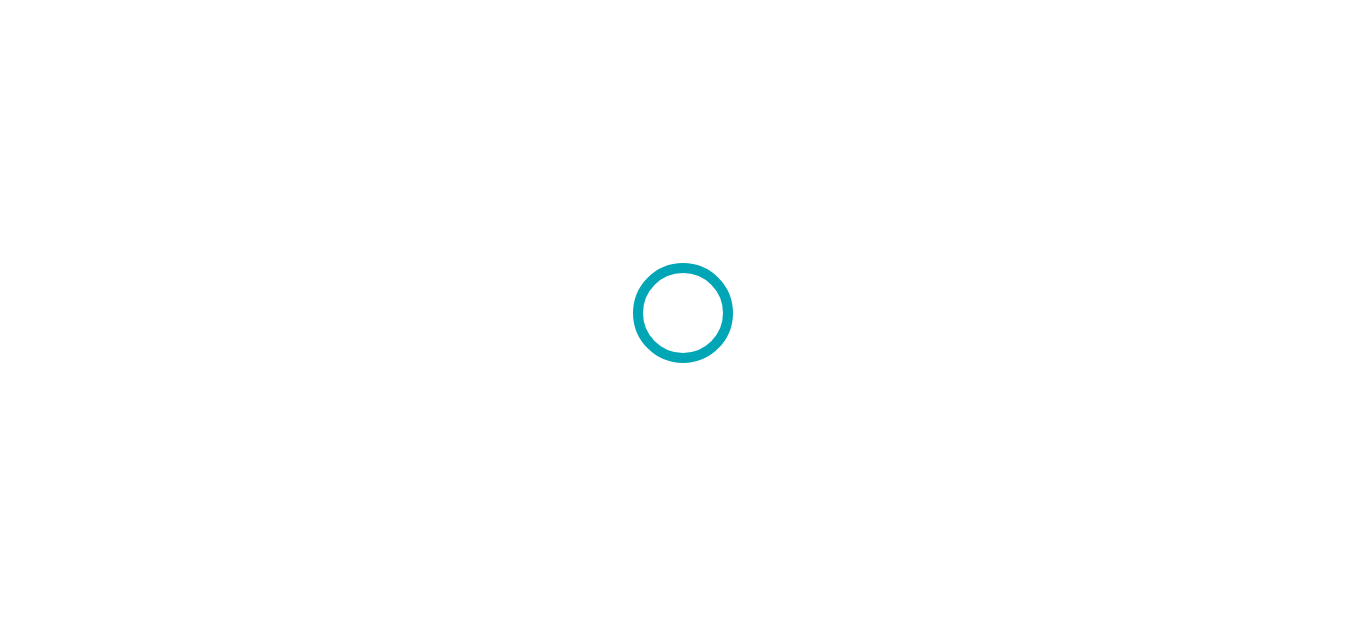 scroll, scrollTop: 0, scrollLeft: 0, axis: both 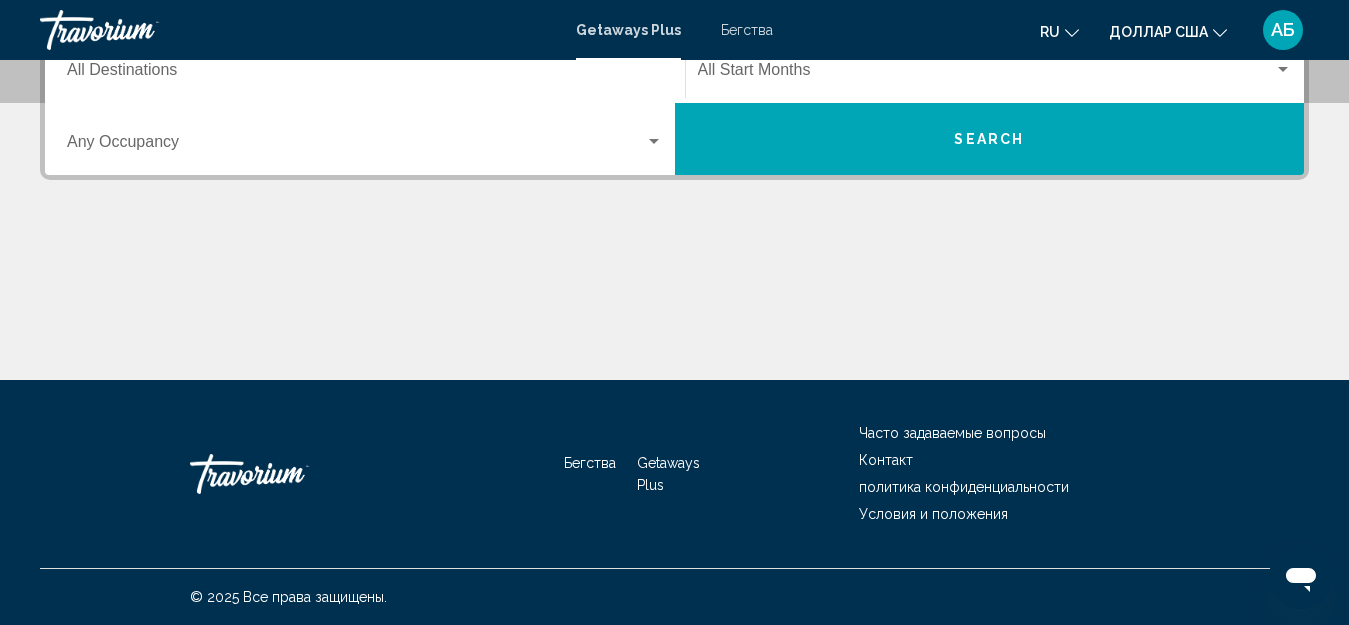click on "Destination All Destinations" at bounding box center [365, 67] 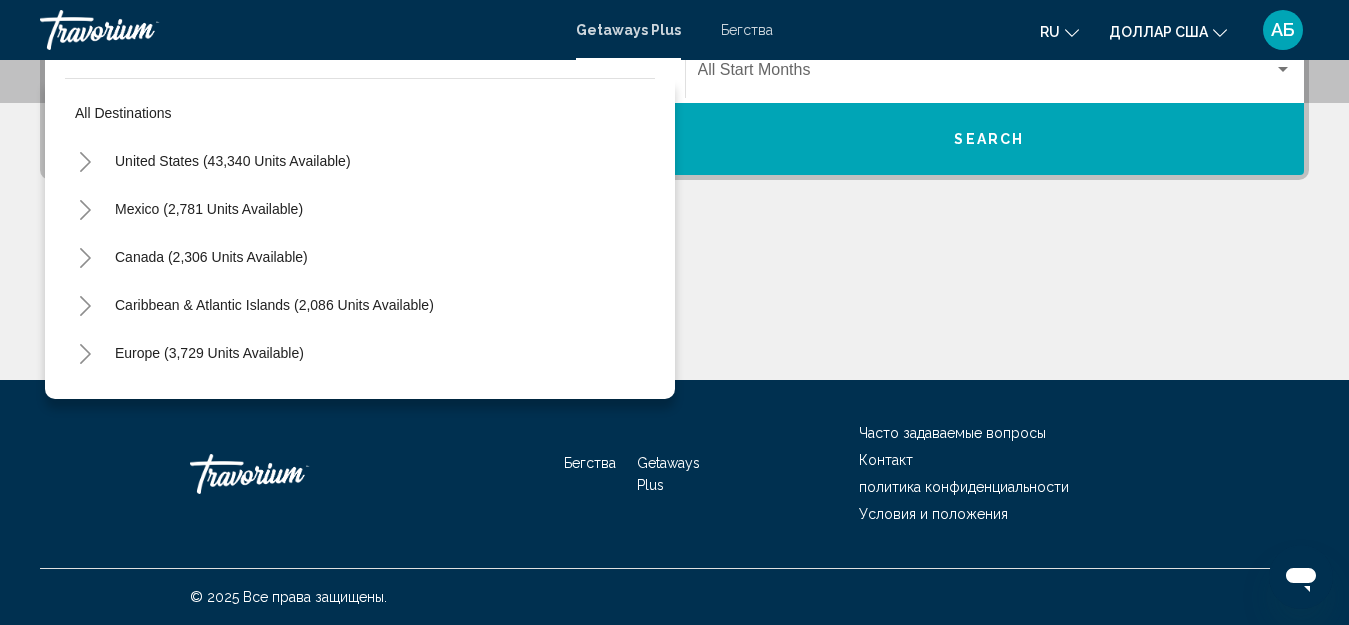 scroll, scrollTop: 458, scrollLeft: 0, axis: vertical 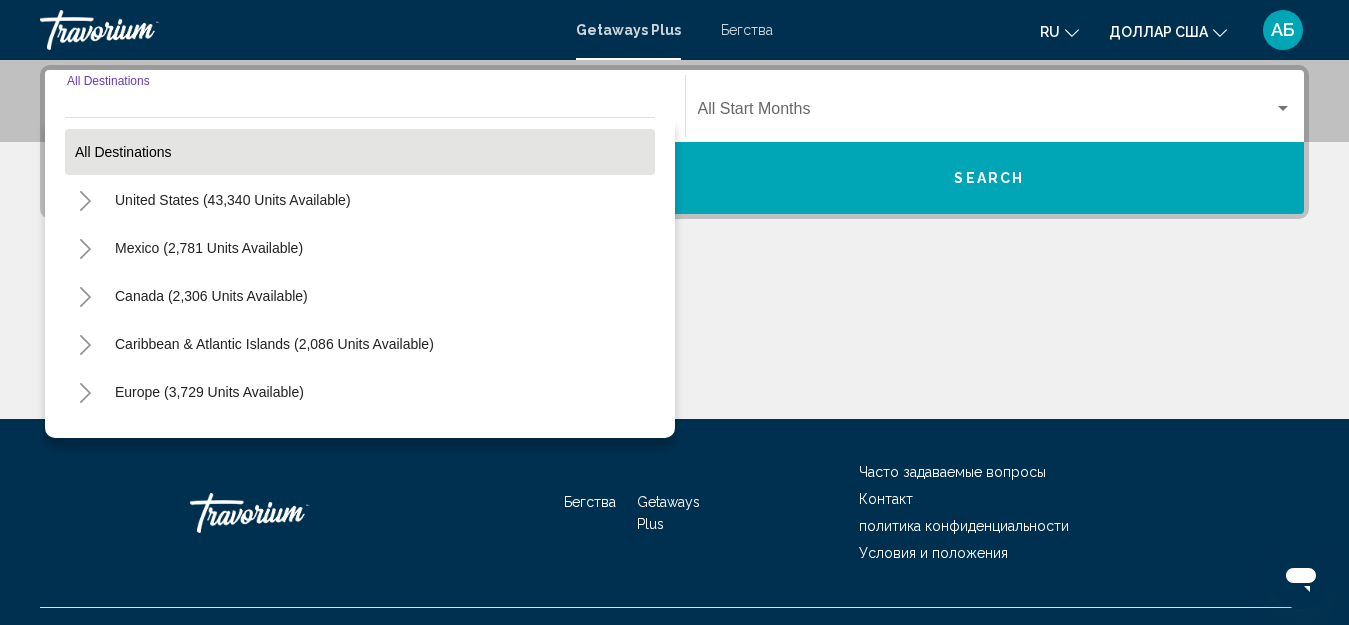 click on "All destinations" at bounding box center (360, 152) 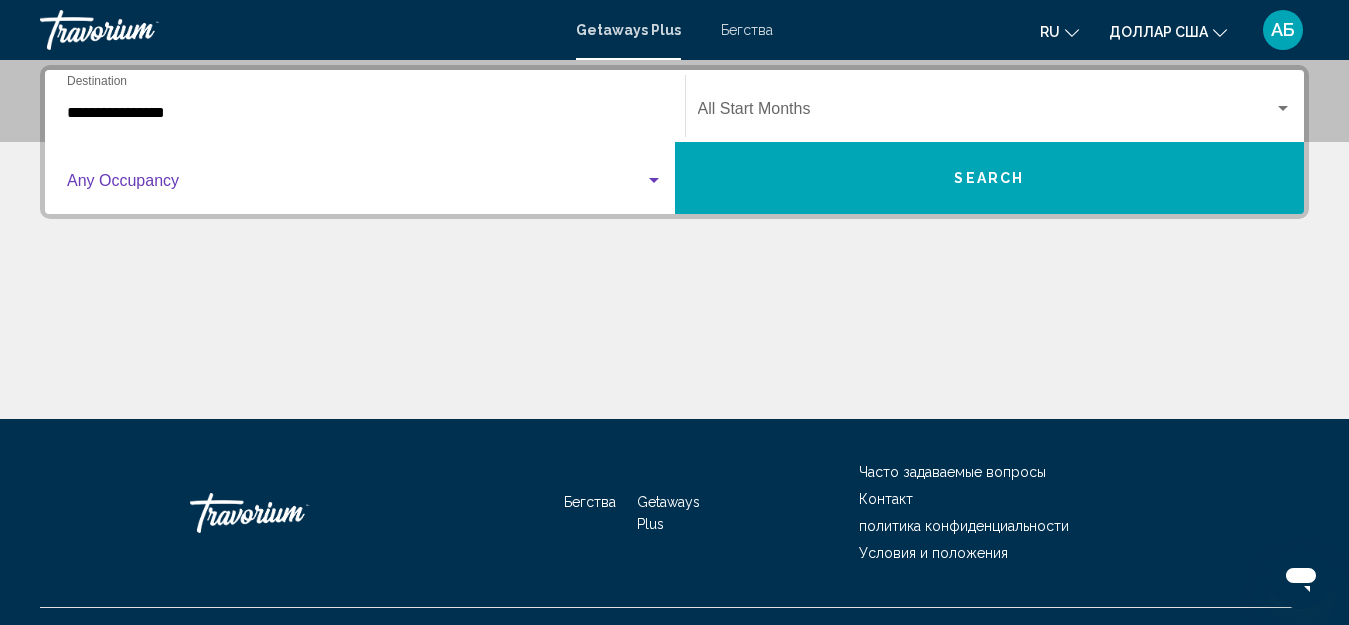 click at bounding box center (356, 185) 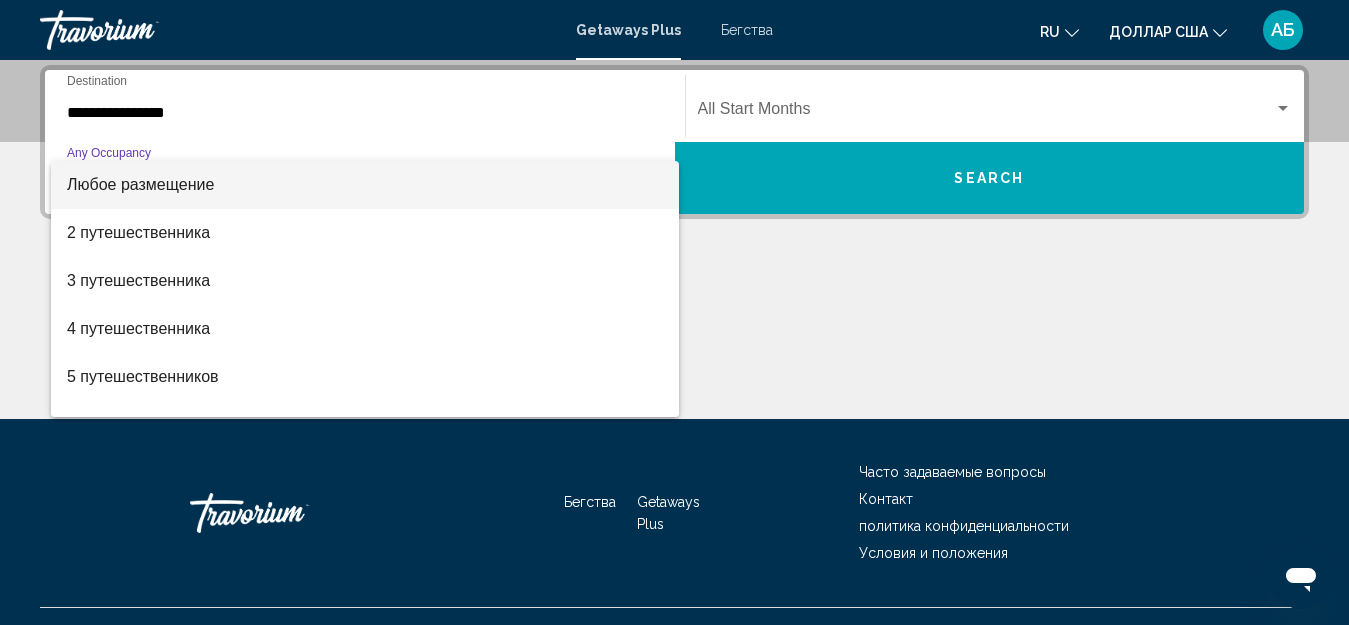 click at bounding box center [674, 312] 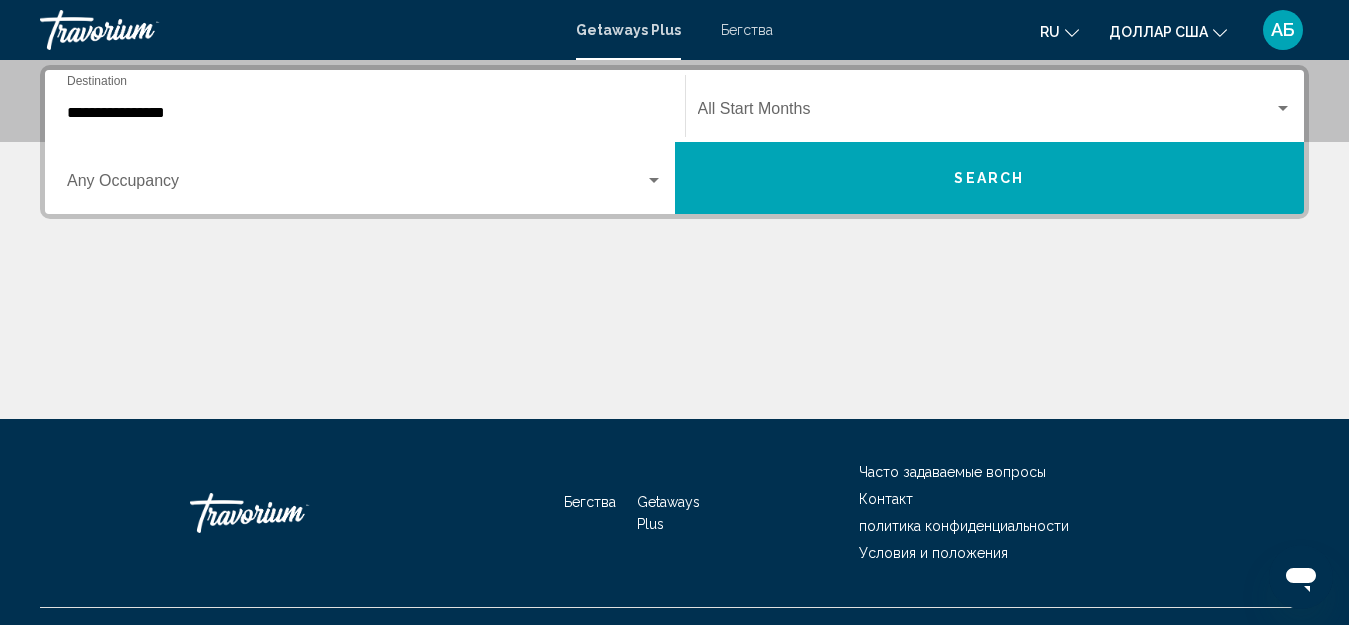 click on "**********" at bounding box center [365, 113] 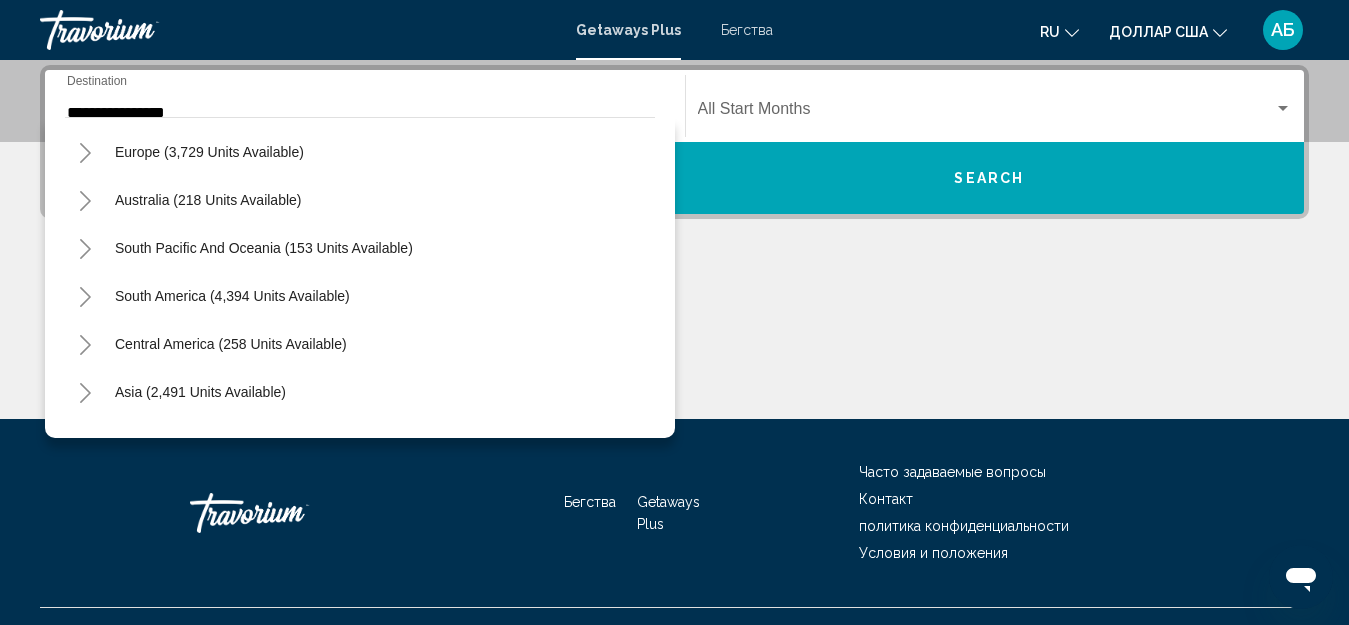 scroll, scrollTop: 280, scrollLeft: 0, axis: vertical 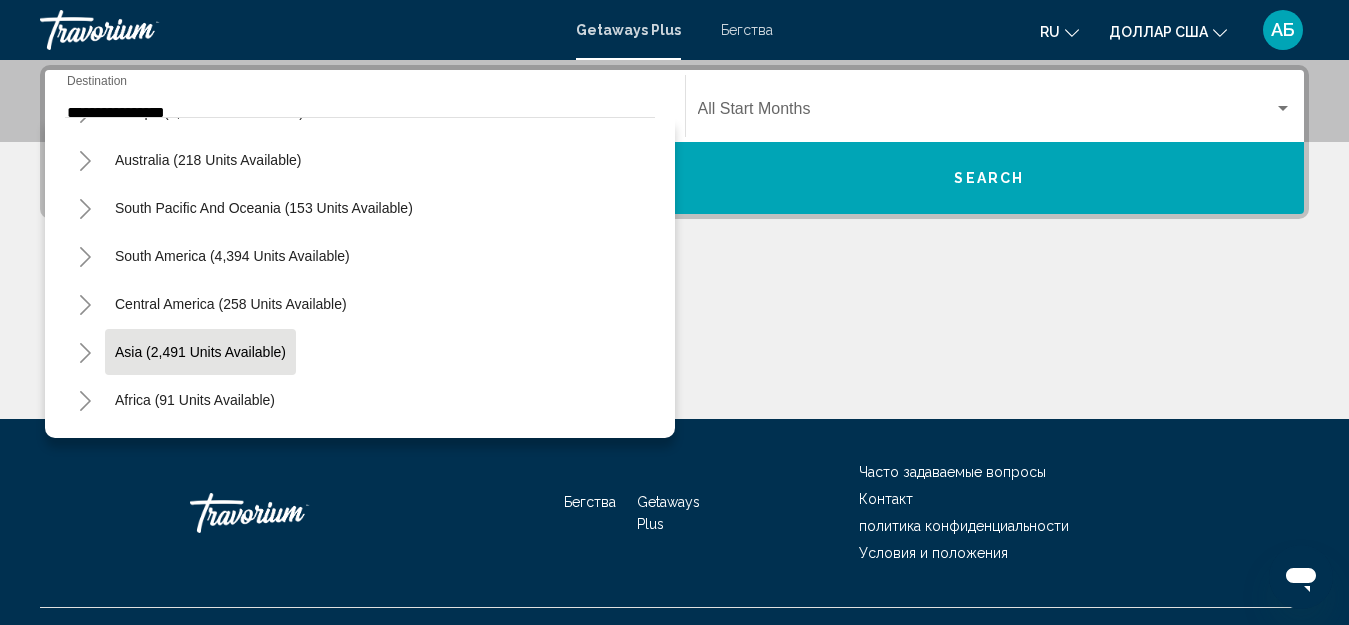 click on "Asia (2,491 units available)" at bounding box center [195, 400] 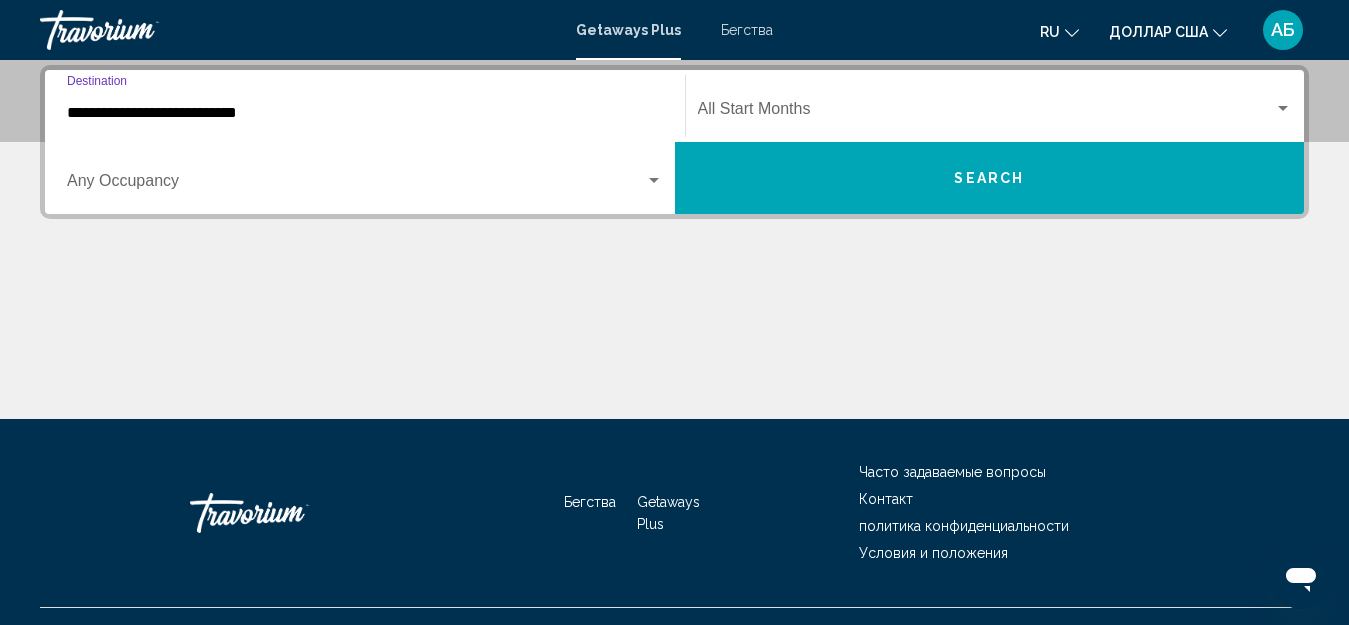 click on "Start Month All Start Months" 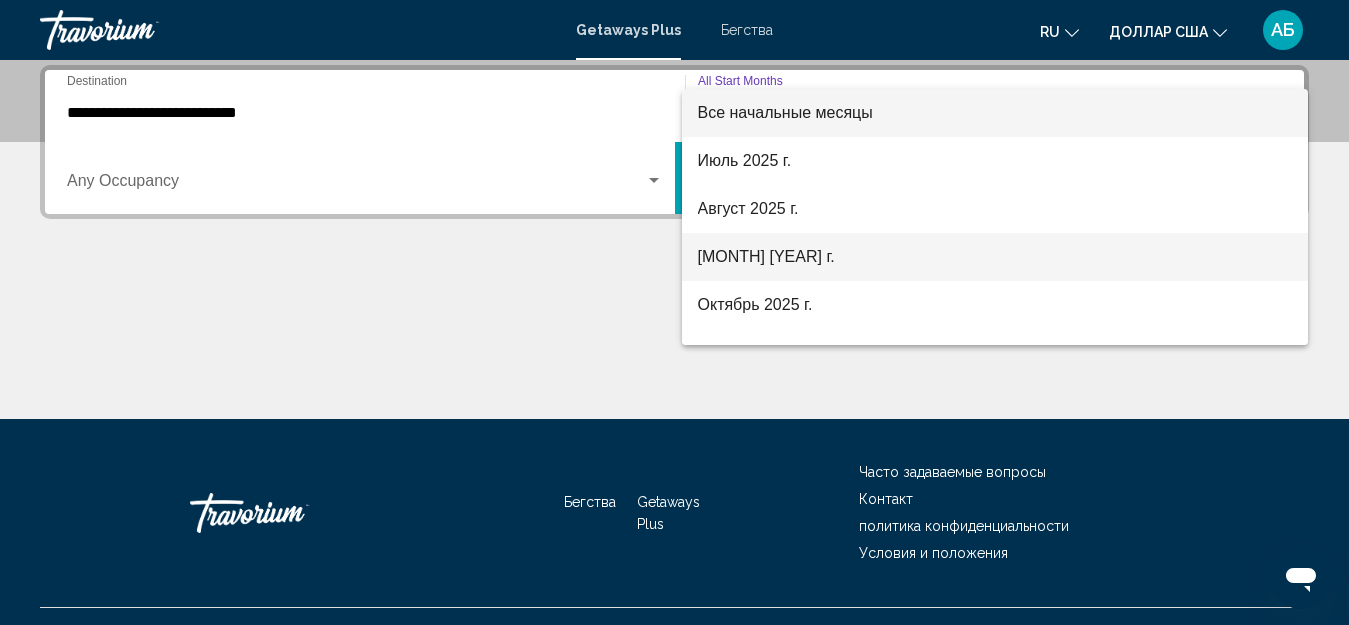 click on "[MONTH] [YEAR] г." at bounding box center (995, 257) 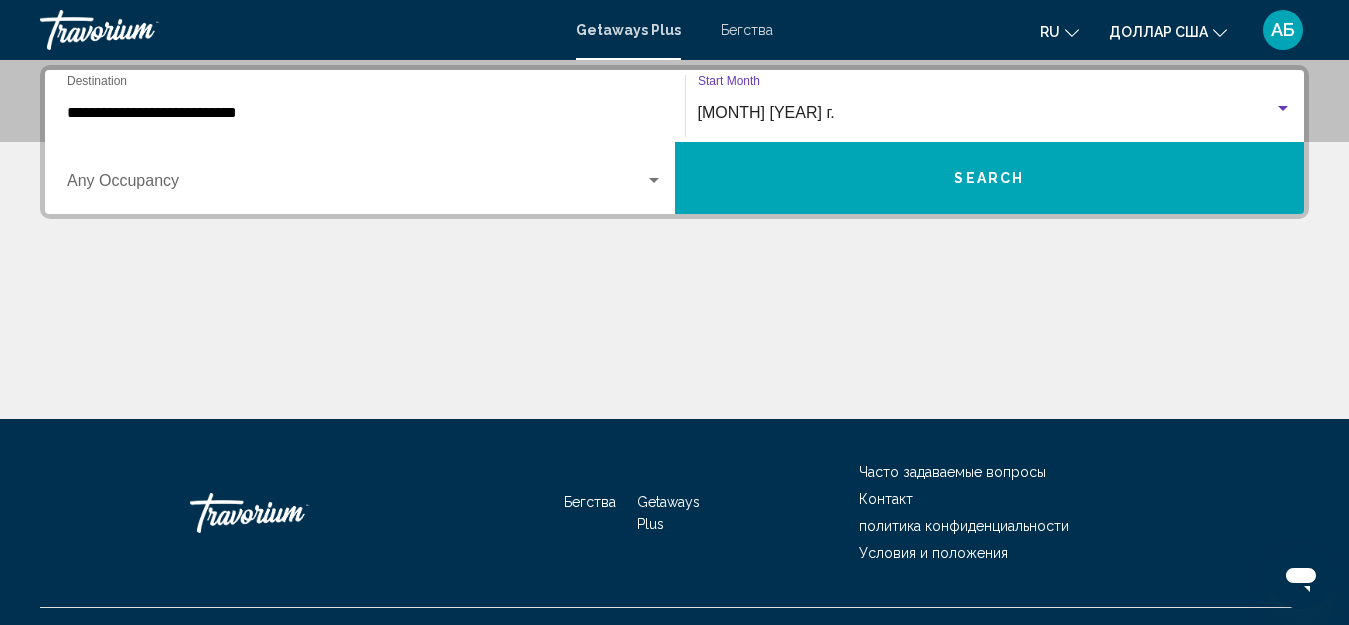 click at bounding box center (356, 185) 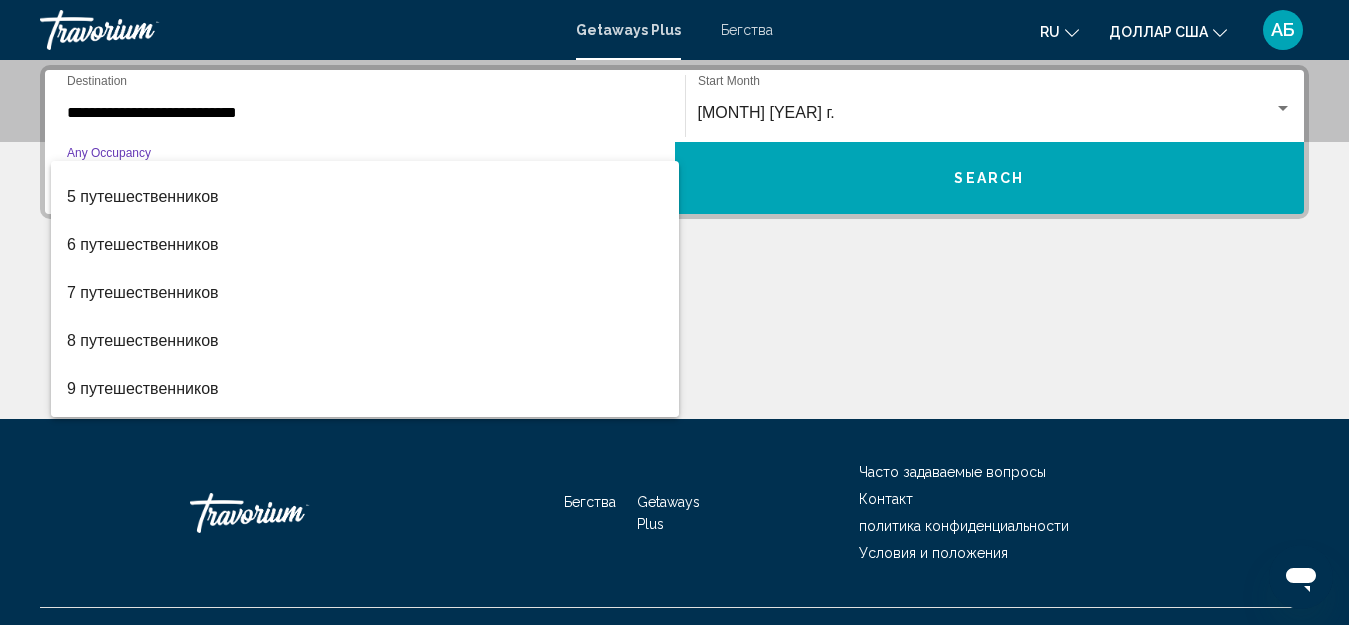 scroll, scrollTop: 224, scrollLeft: 0, axis: vertical 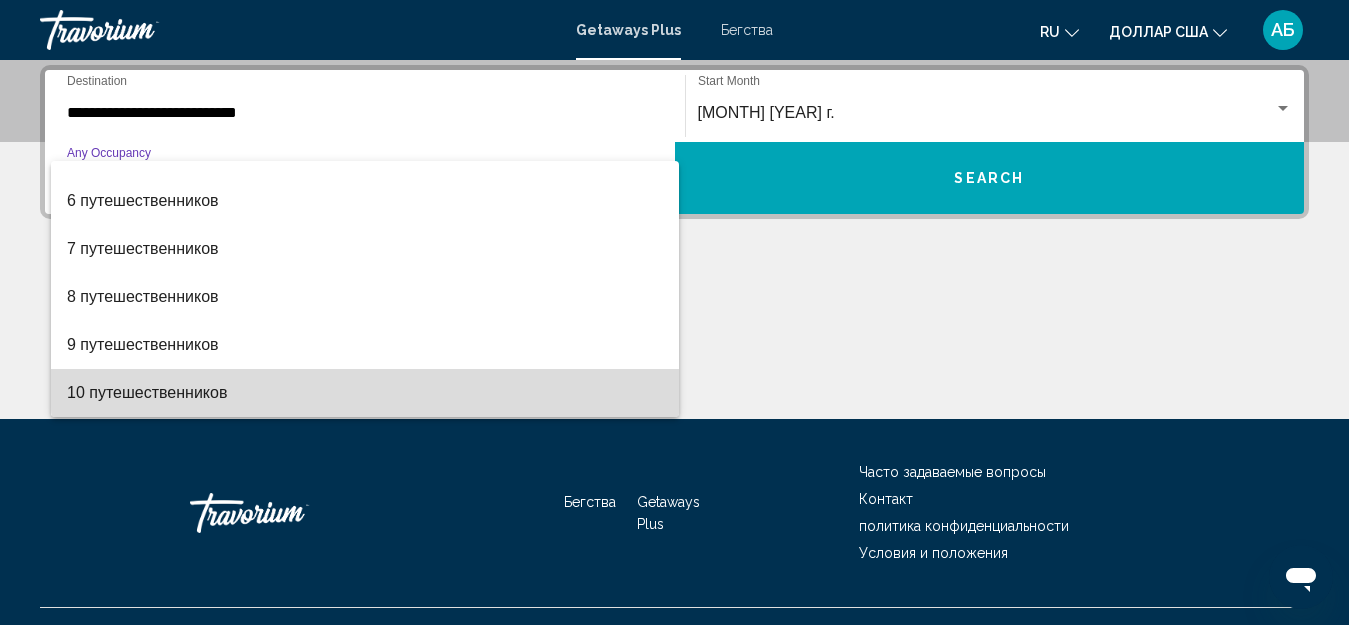 click on "10 путешественников" at bounding box center (365, 393) 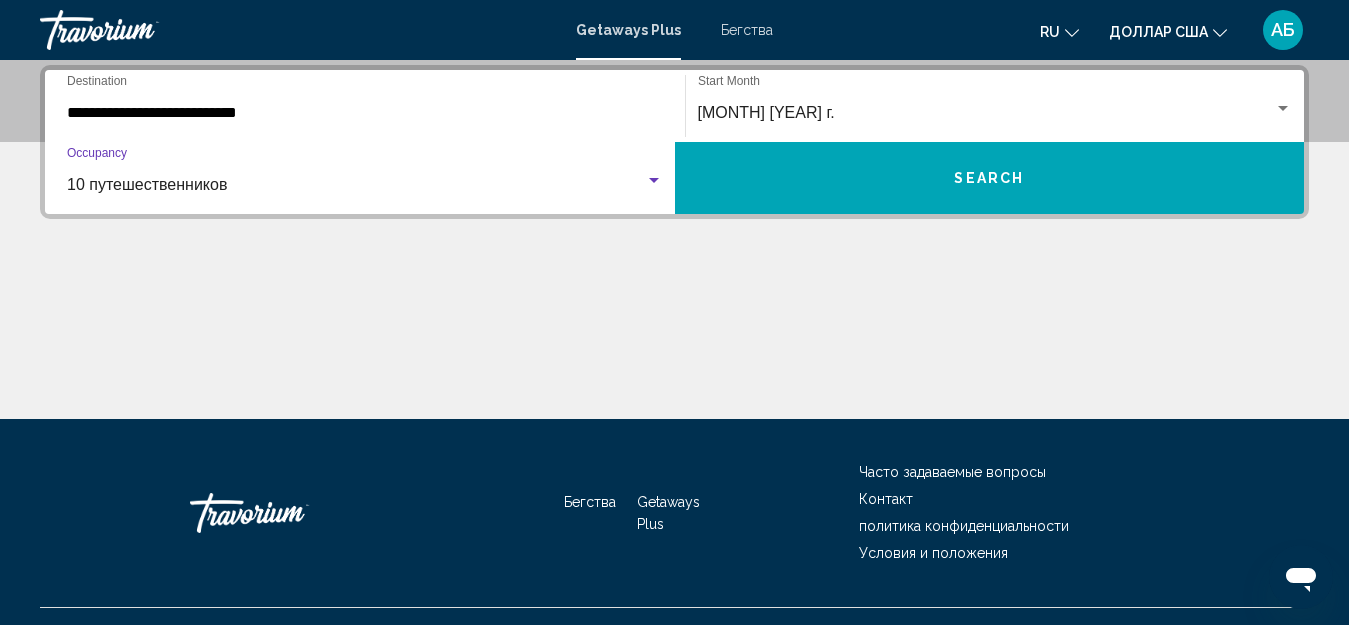 click on "Search" at bounding box center [990, 178] 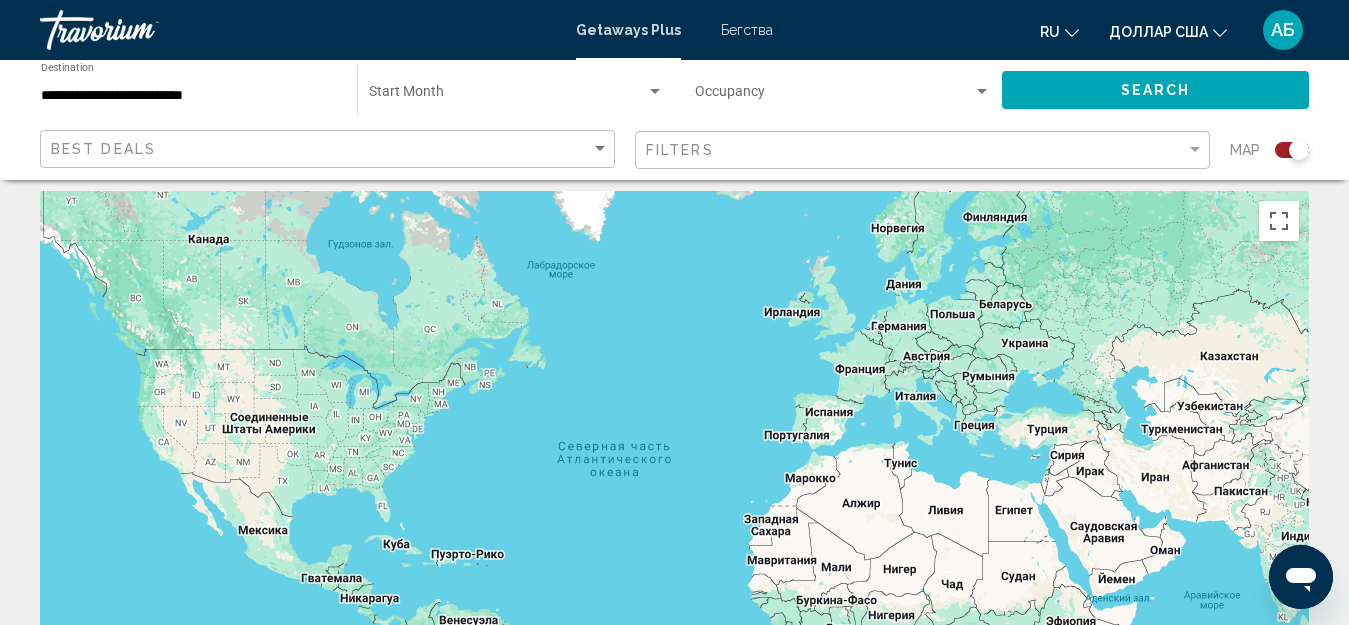scroll, scrollTop: 0, scrollLeft: 0, axis: both 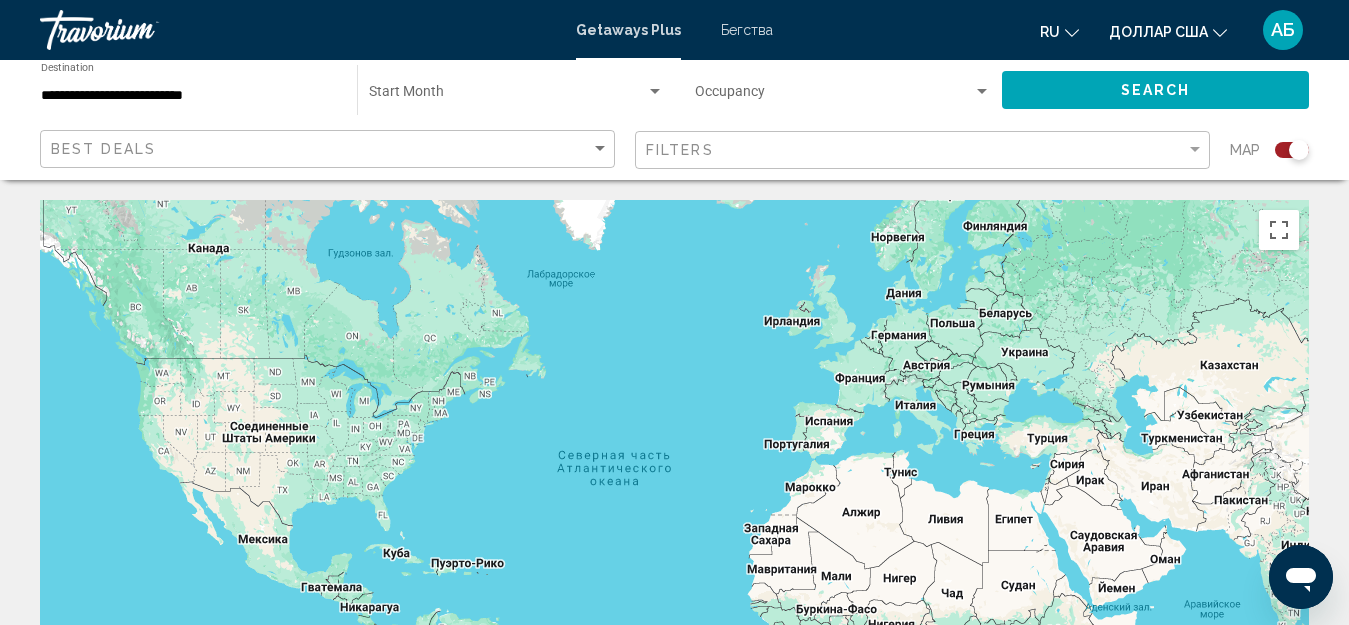click at bounding box center [834, 96] 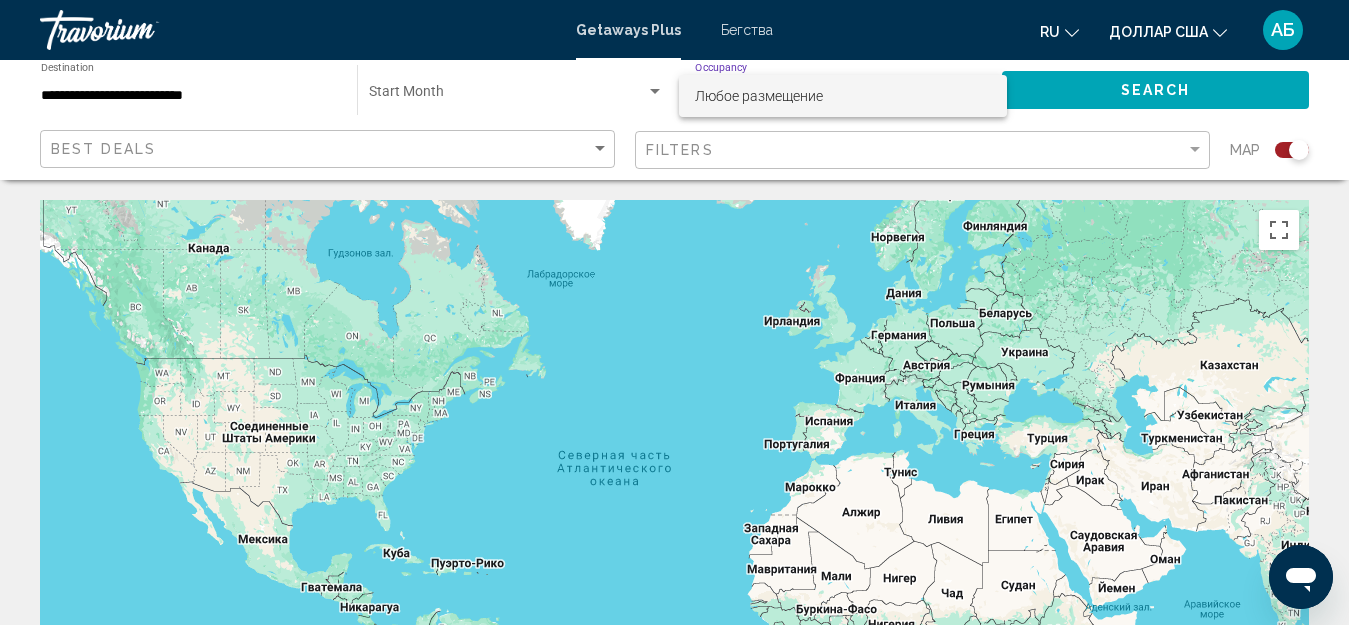 click at bounding box center [674, 312] 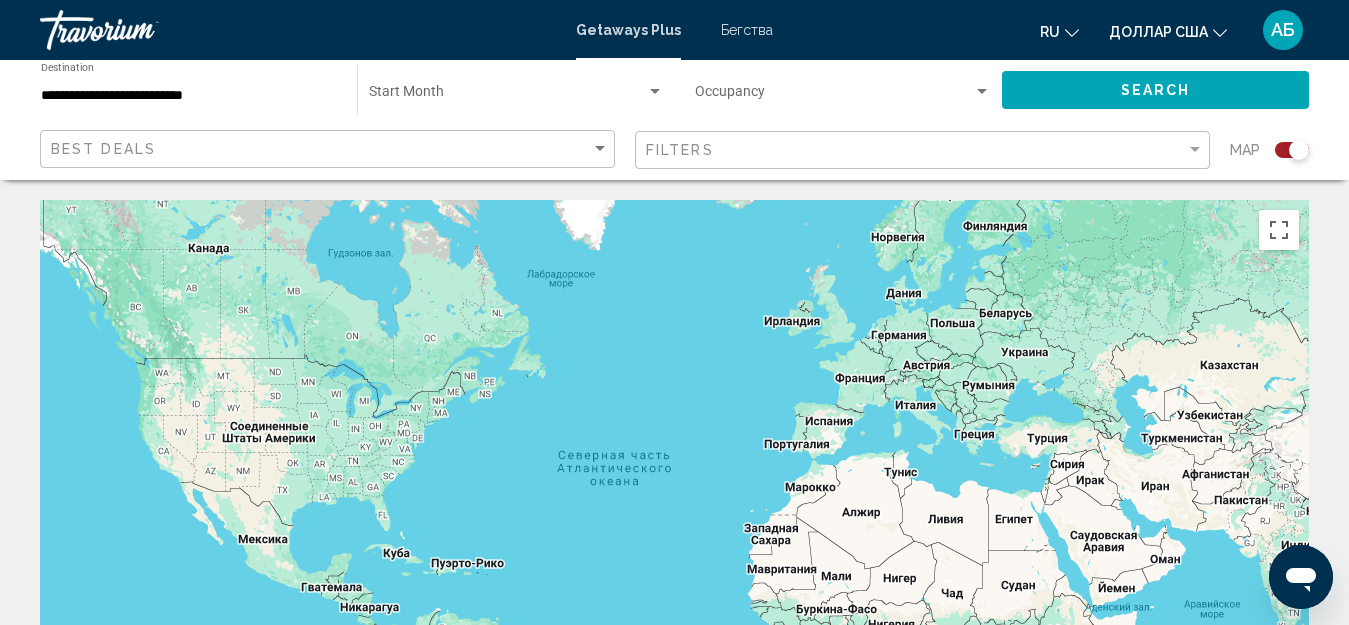 click at bounding box center [834, 96] 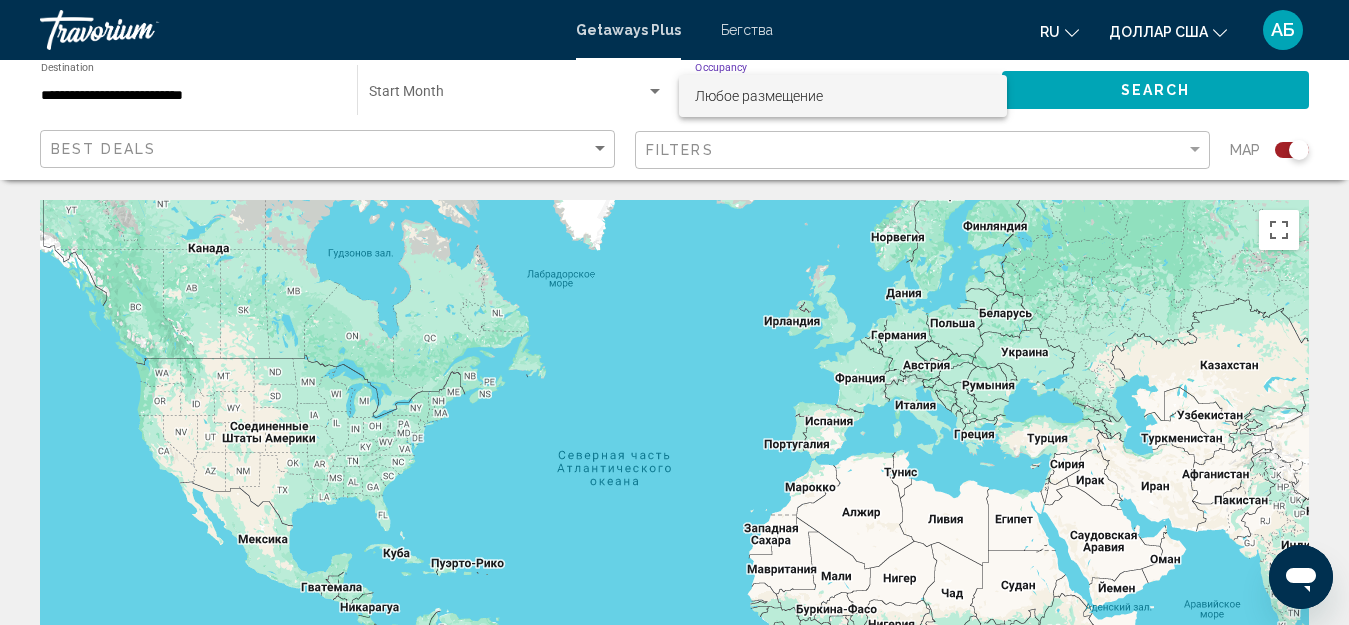 click at bounding box center (674, 312) 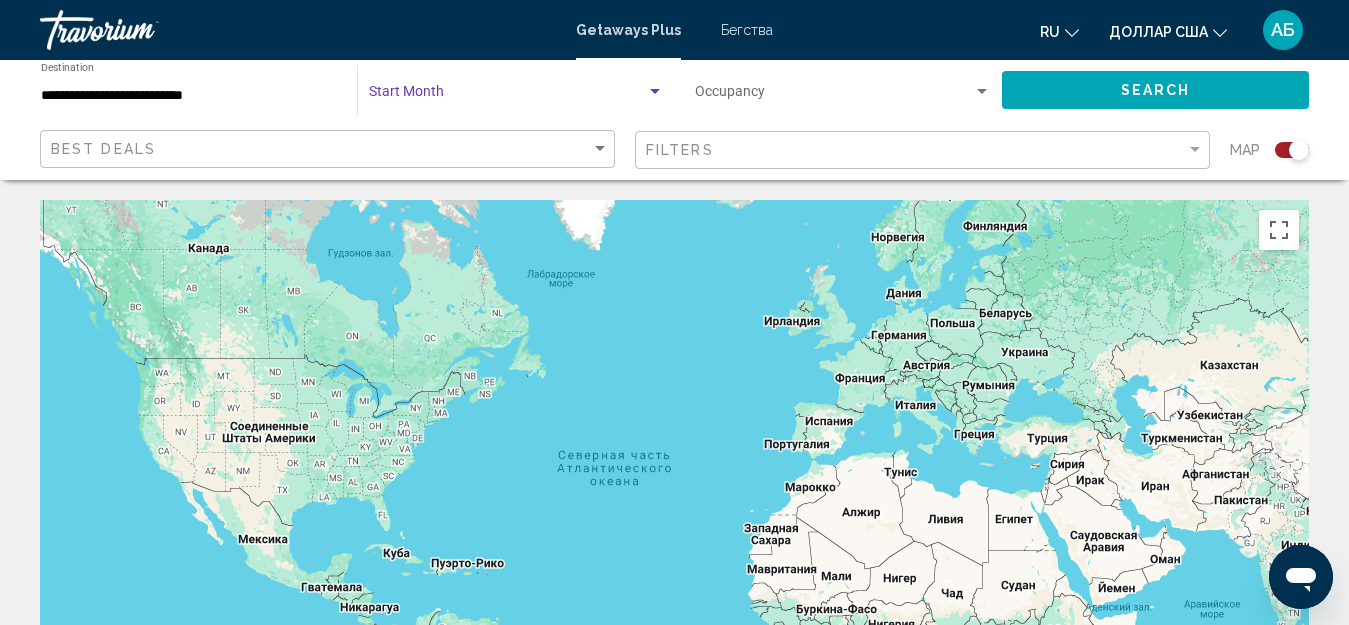 click at bounding box center [507, 96] 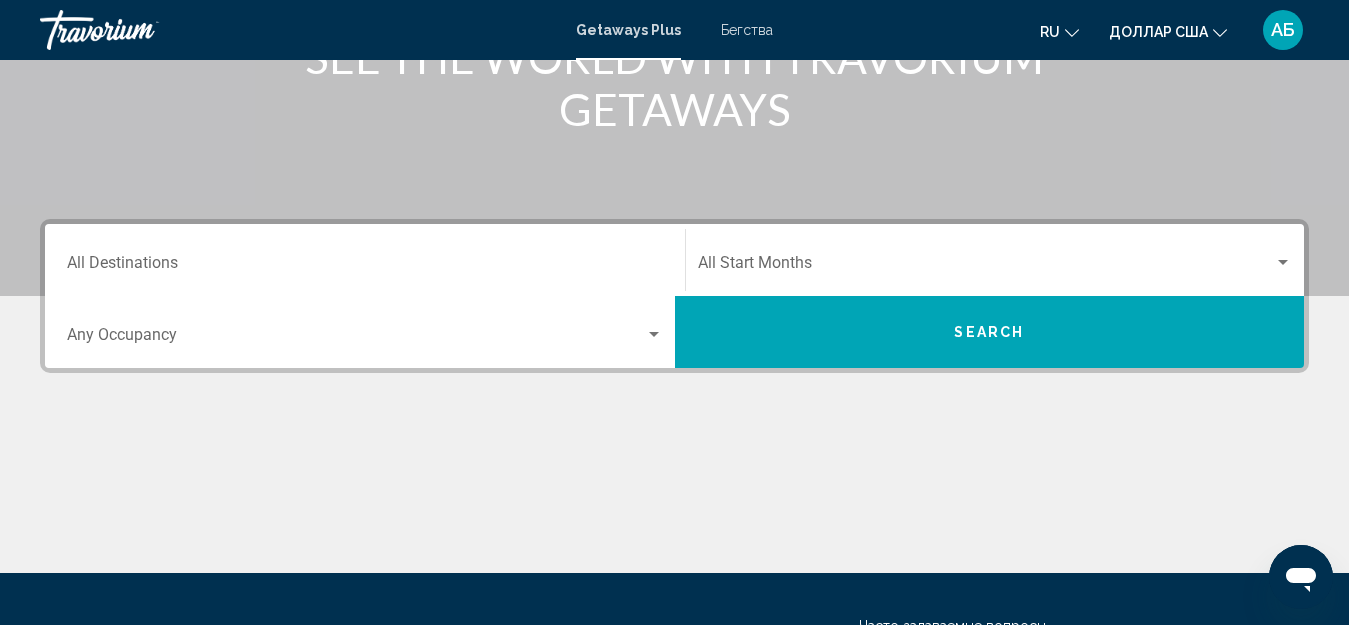 scroll, scrollTop: 319, scrollLeft: 0, axis: vertical 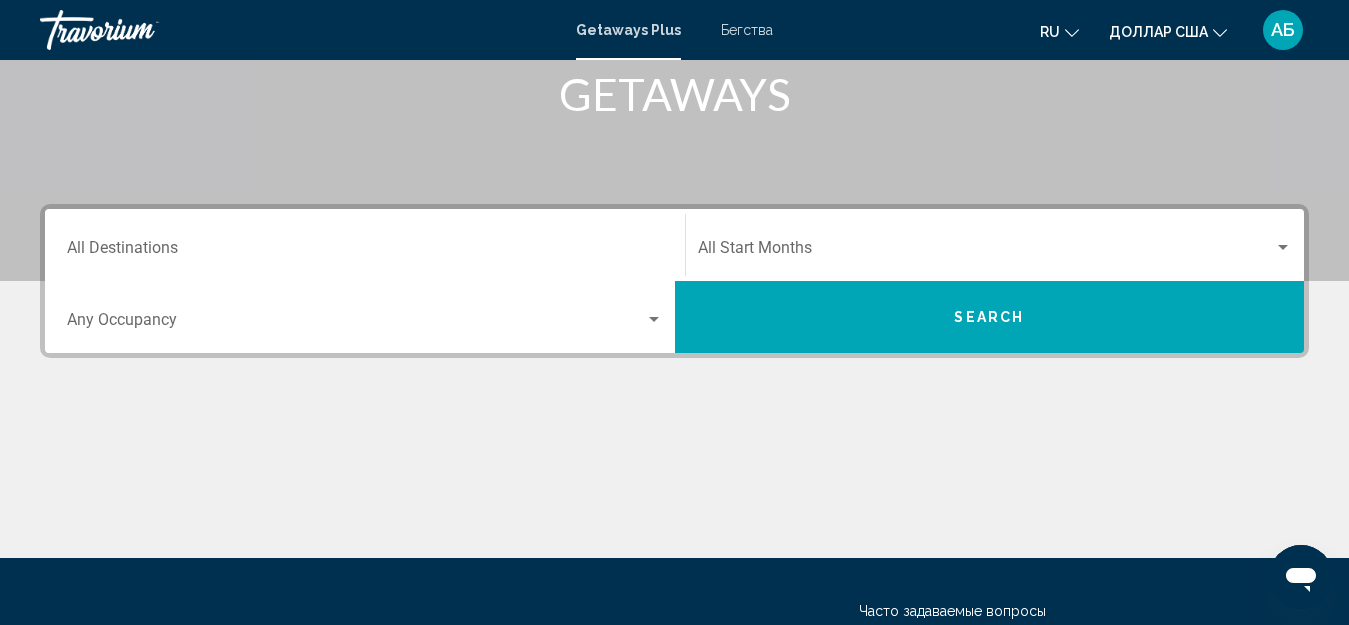 click on "Destination All Destinations" at bounding box center [365, 252] 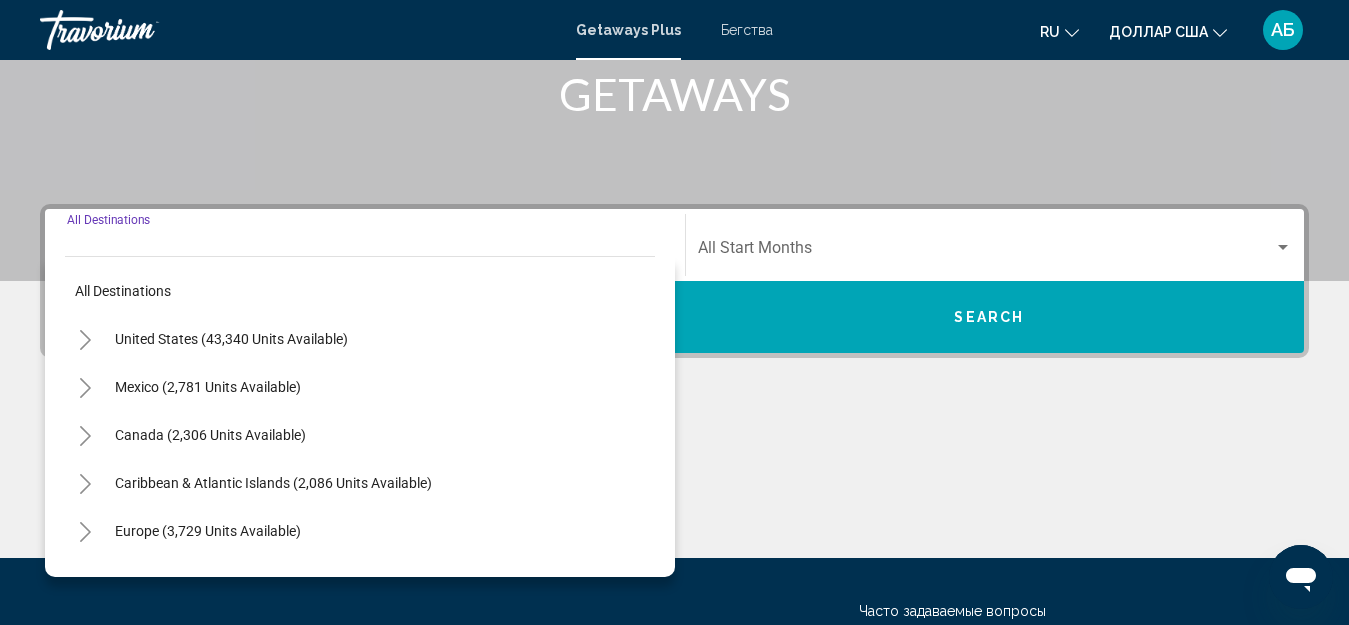 scroll, scrollTop: 458, scrollLeft: 0, axis: vertical 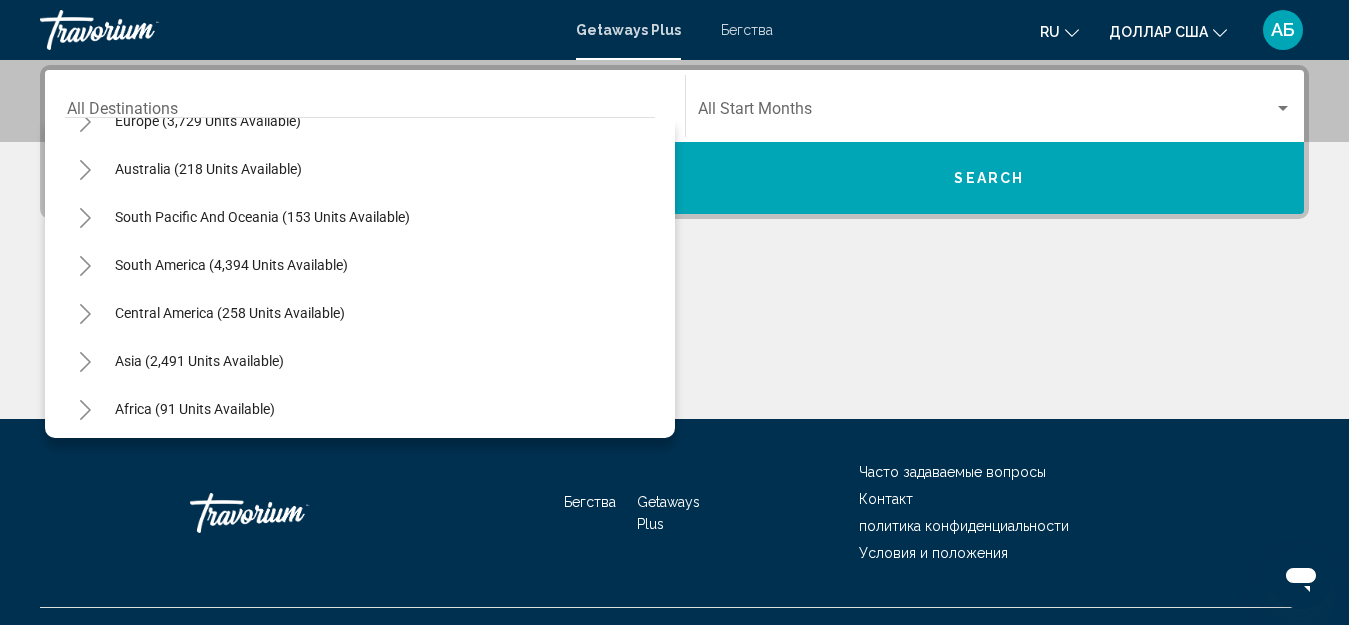 drag, startPoint x: 507, startPoint y: 369, endPoint x: 483, endPoint y: 366, distance: 24.186773 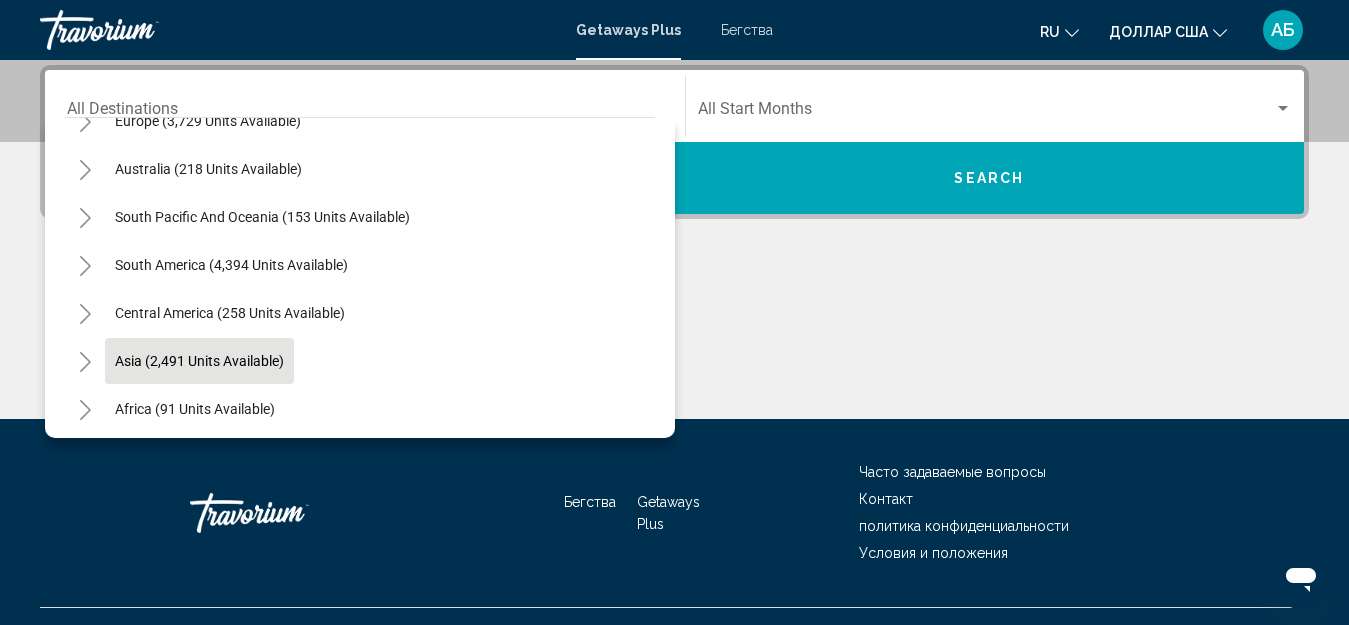 click on "Asia (2,491 units available)" at bounding box center [195, 409] 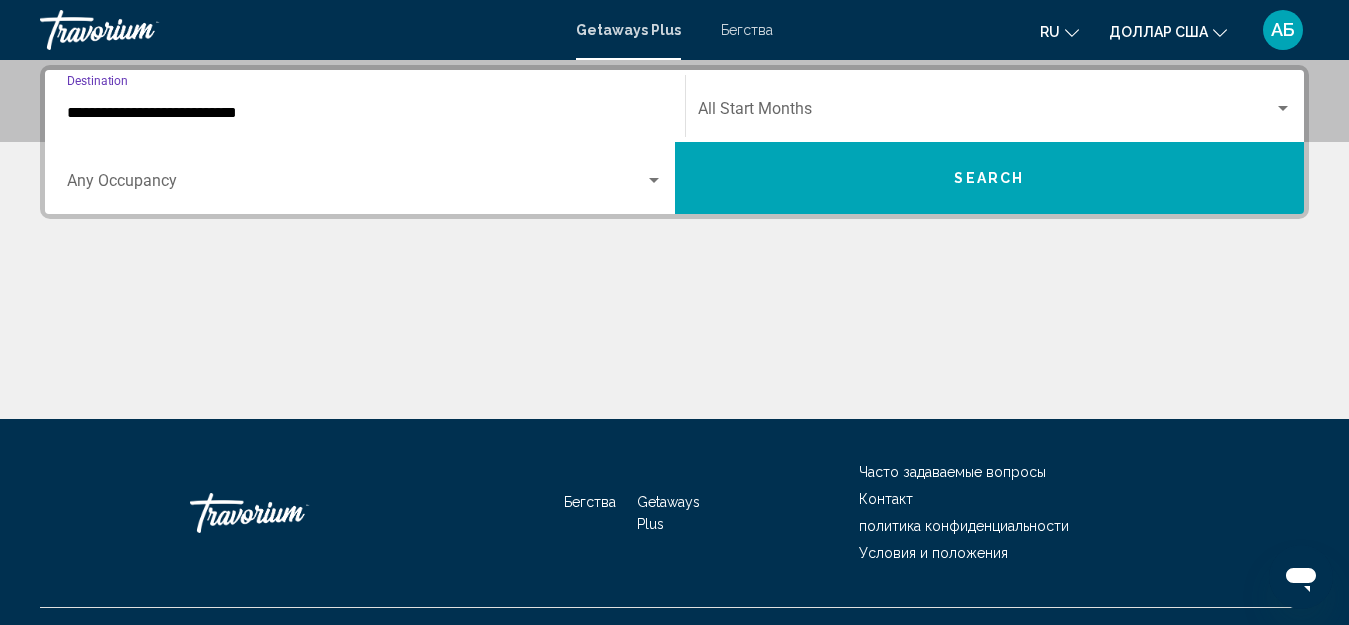 click at bounding box center [986, 113] 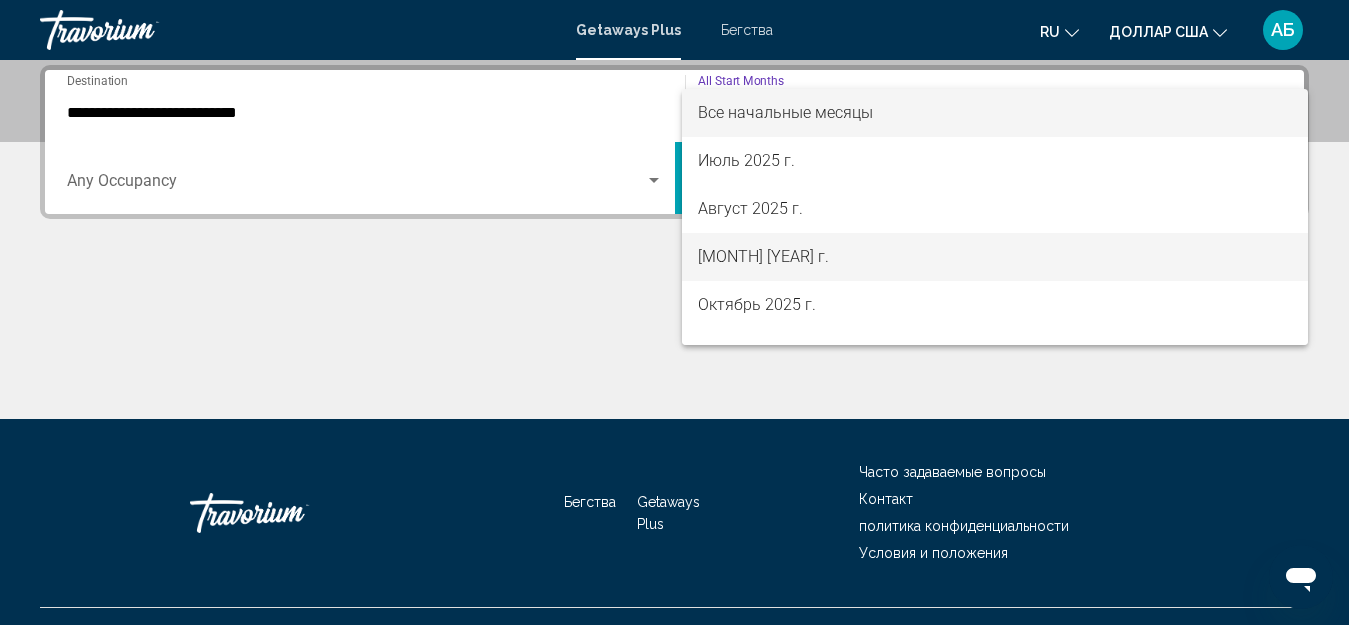 click on "[MONTH] [YEAR] г." at bounding box center (995, 257) 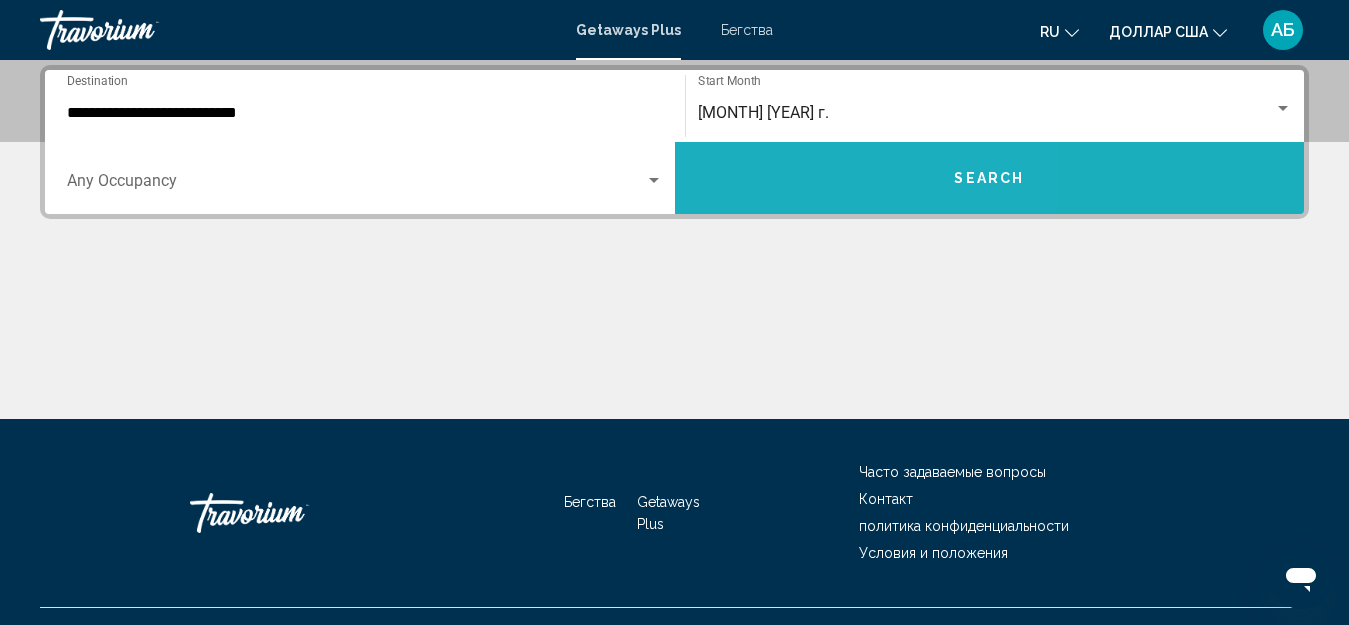click on "Search" at bounding box center (990, 178) 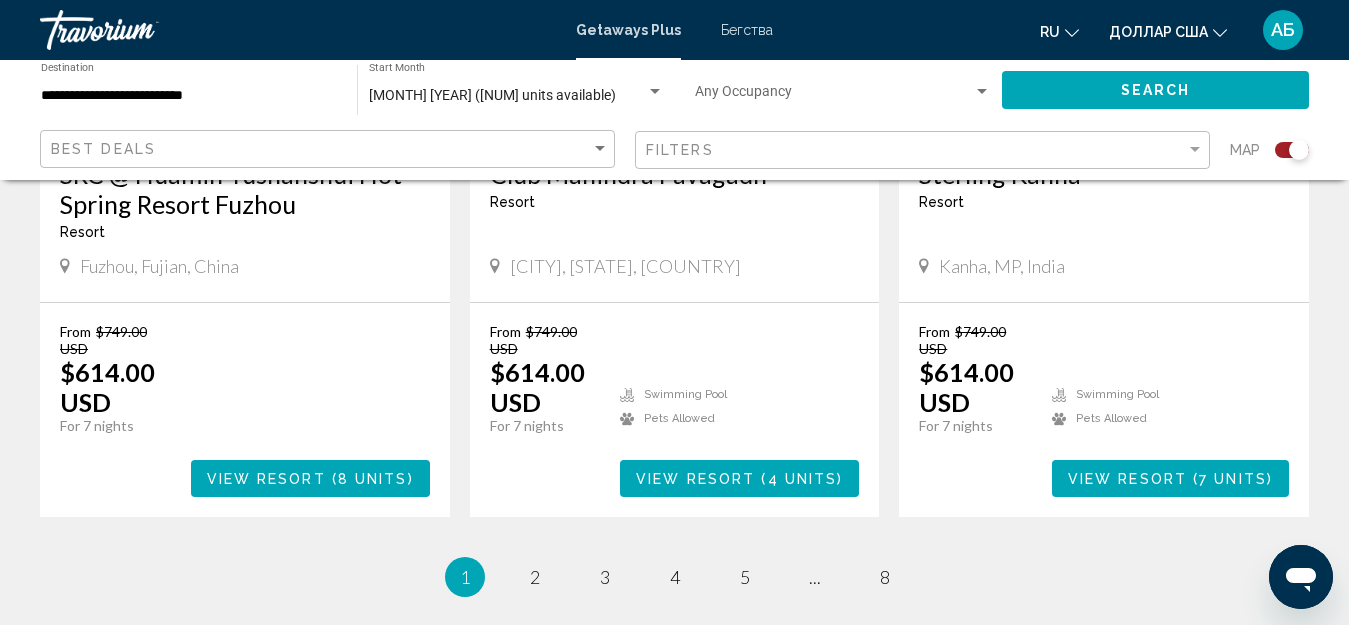 scroll, scrollTop: 3259, scrollLeft: 0, axis: vertical 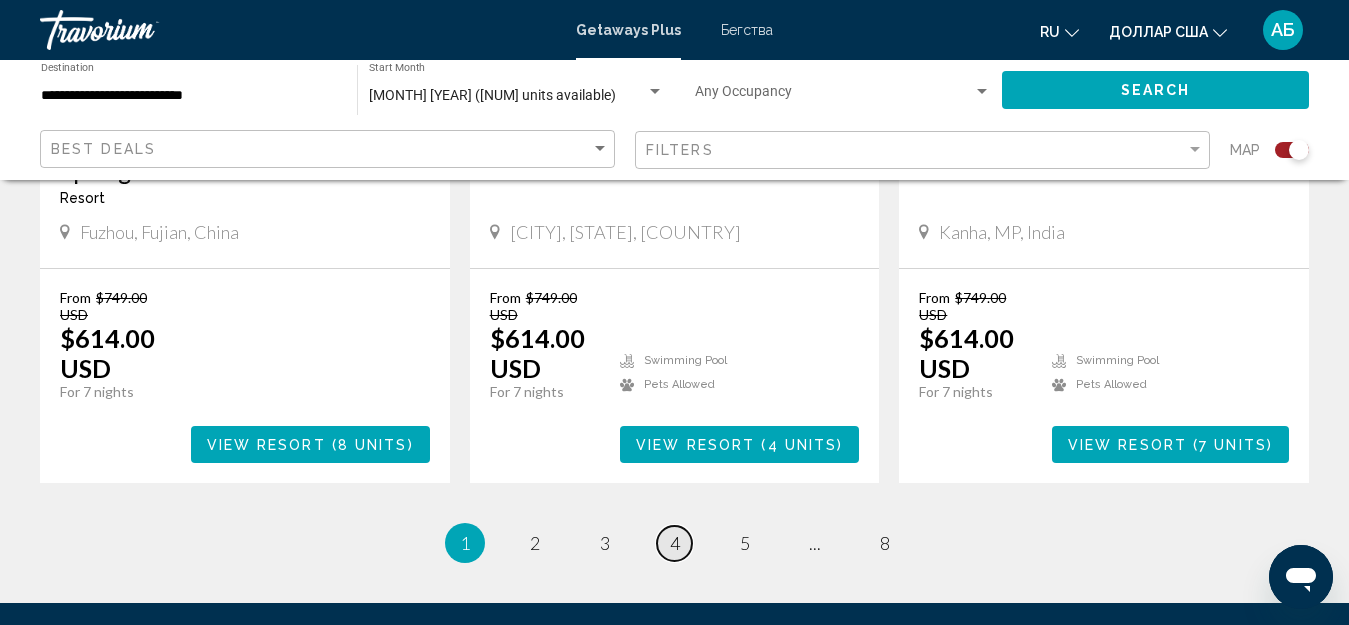 click on "page  4" at bounding box center (674, 543) 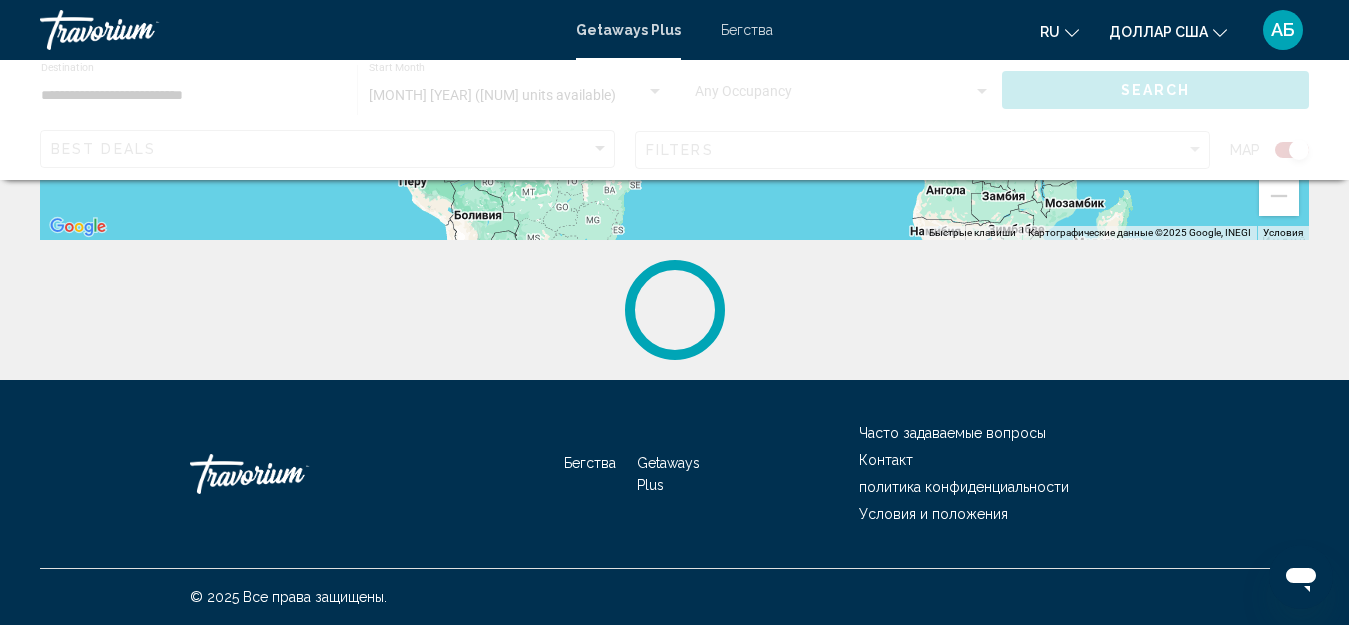 scroll, scrollTop: 0, scrollLeft: 0, axis: both 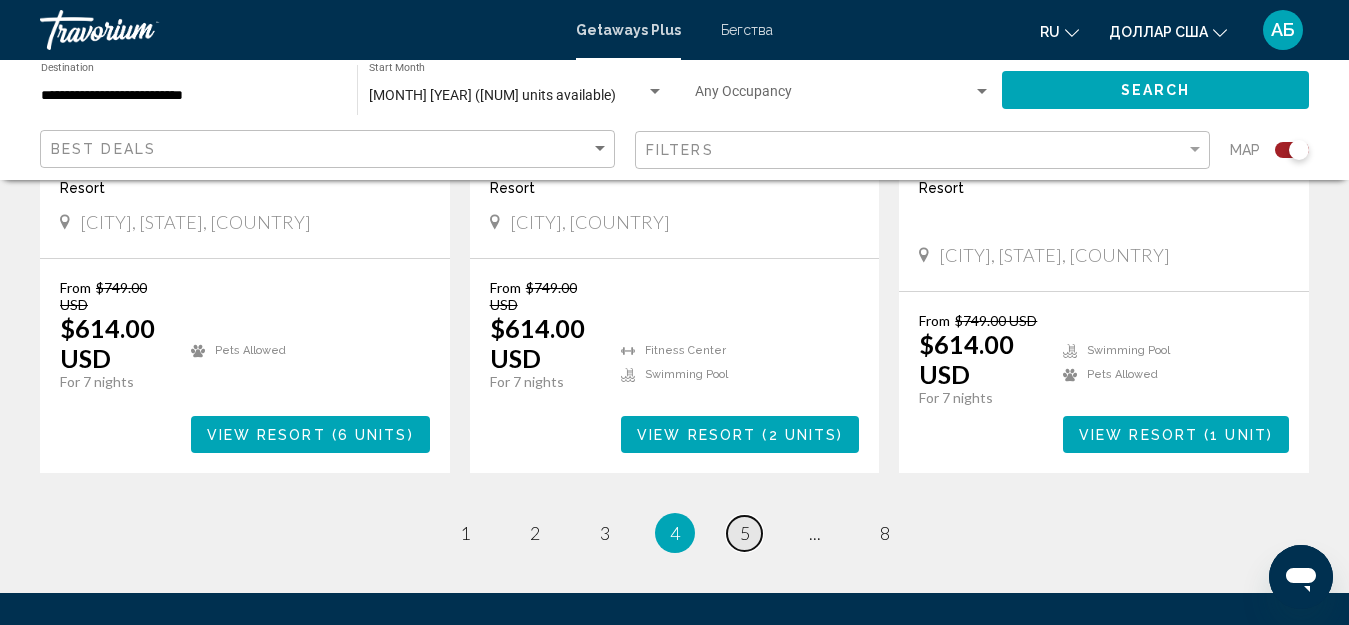 click on "5" at bounding box center [745, 533] 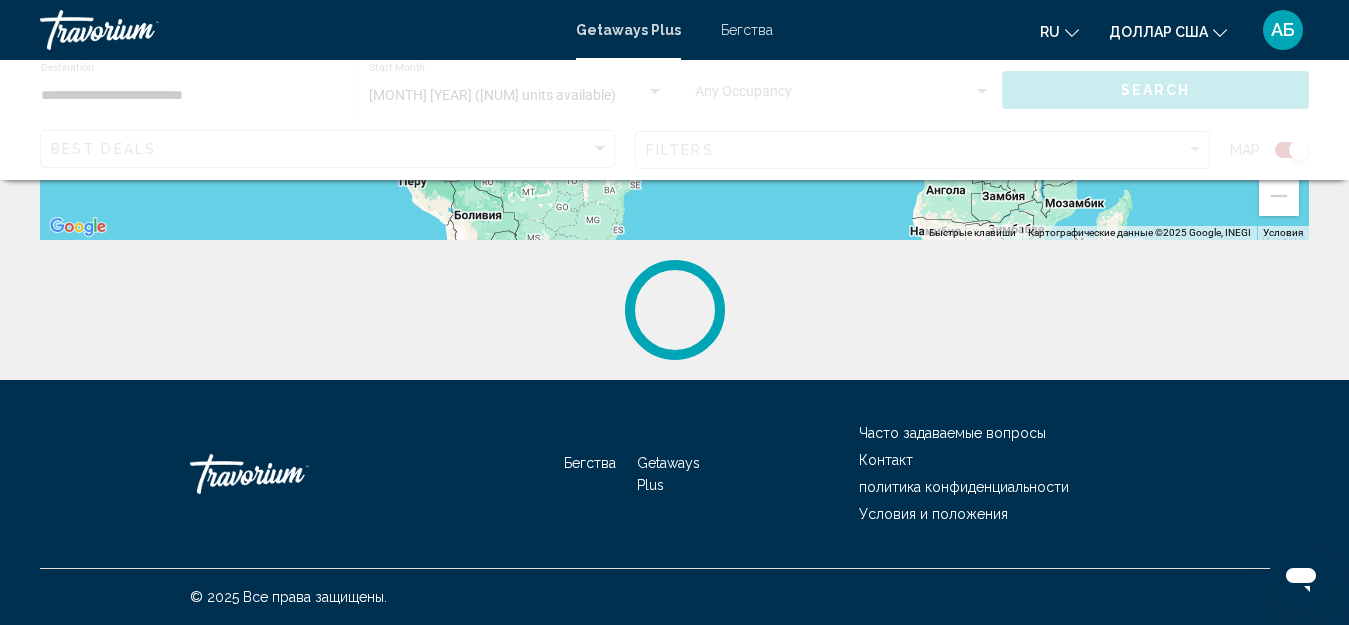 scroll, scrollTop: 0, scrollLeft: 0, axis: both 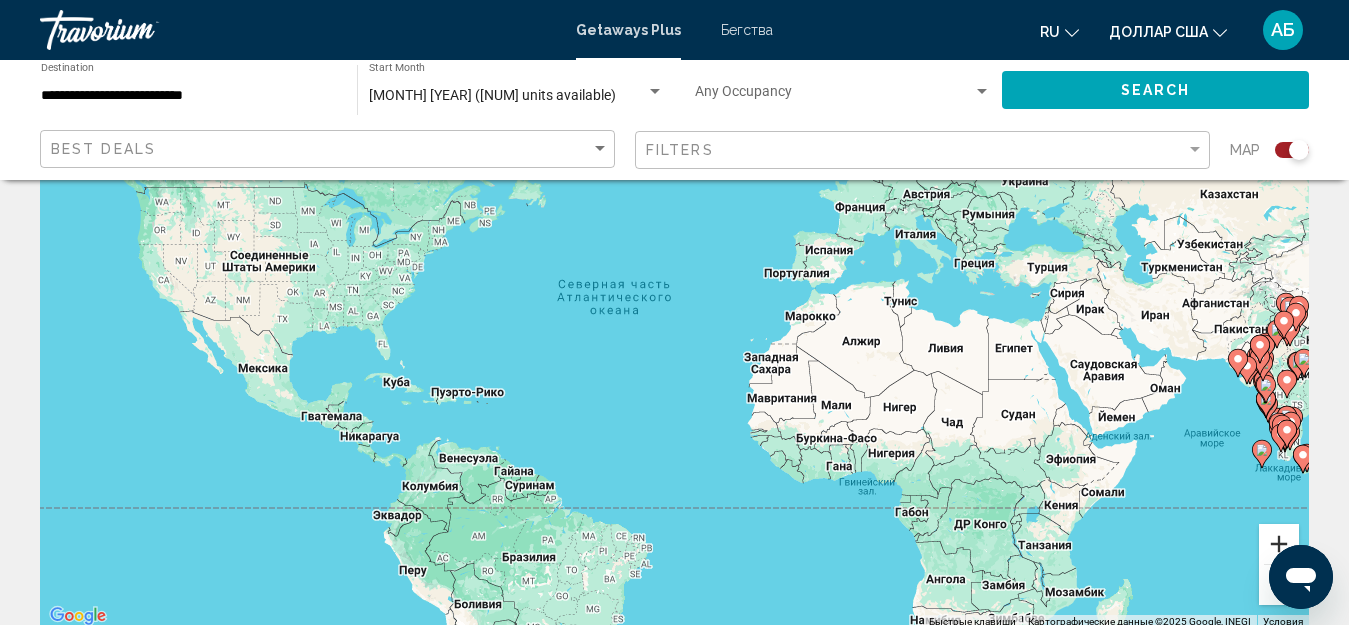 click at bounding box center [1279, 544] 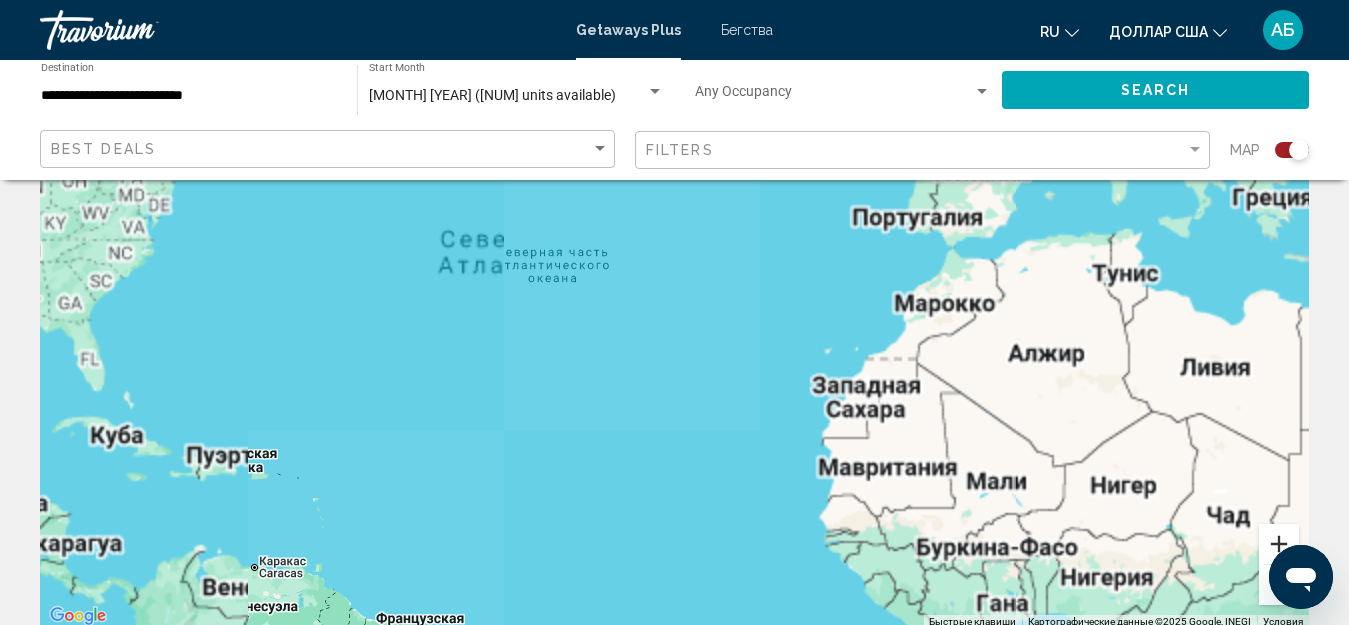 click at bounding box center (1279, 544) 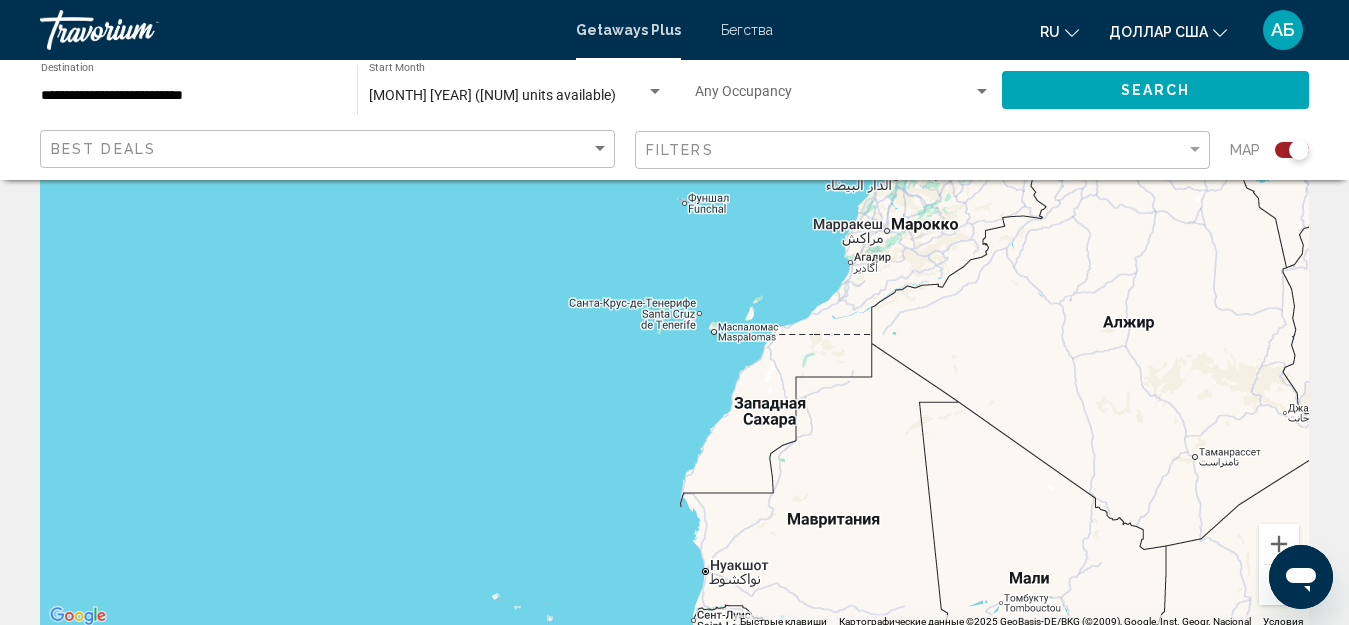 drag, startPoint x: 1100, startPoint y: 525, endPoint x: 682, endPoint y: 432, distance: 428.22073 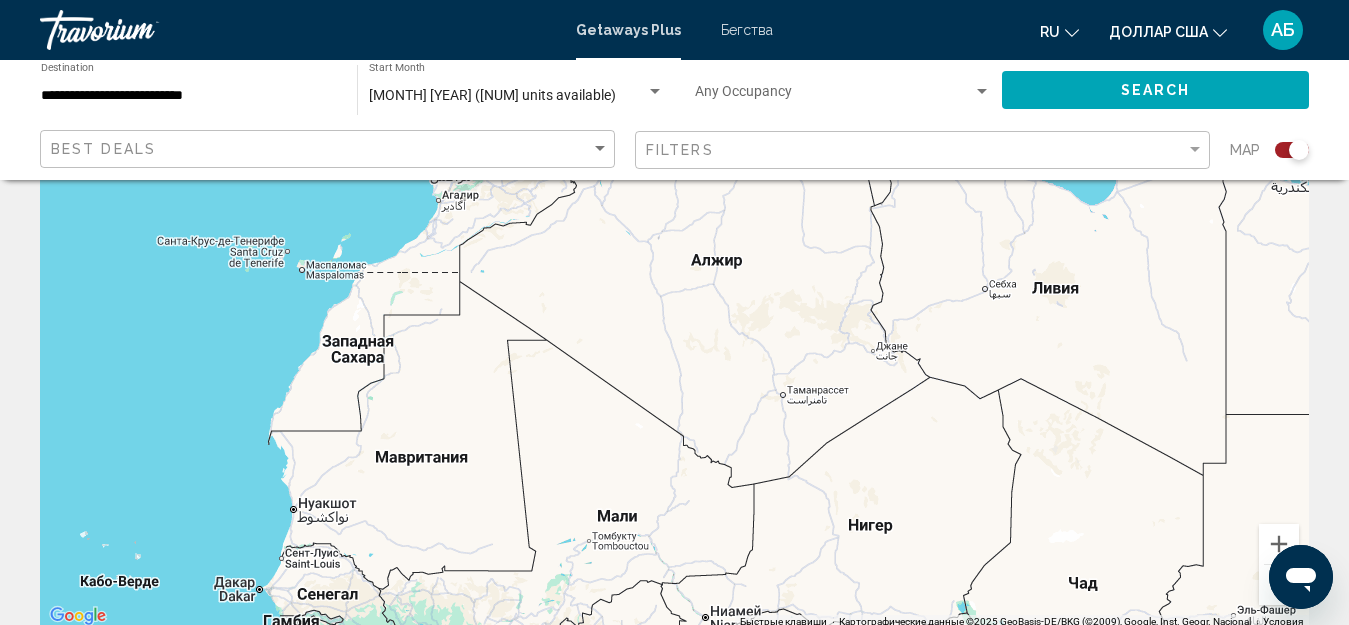 drag, startPoint x: 888, startPoint y: 499, endPoint x: 670, endPoint y: 483, distance: 218.58636 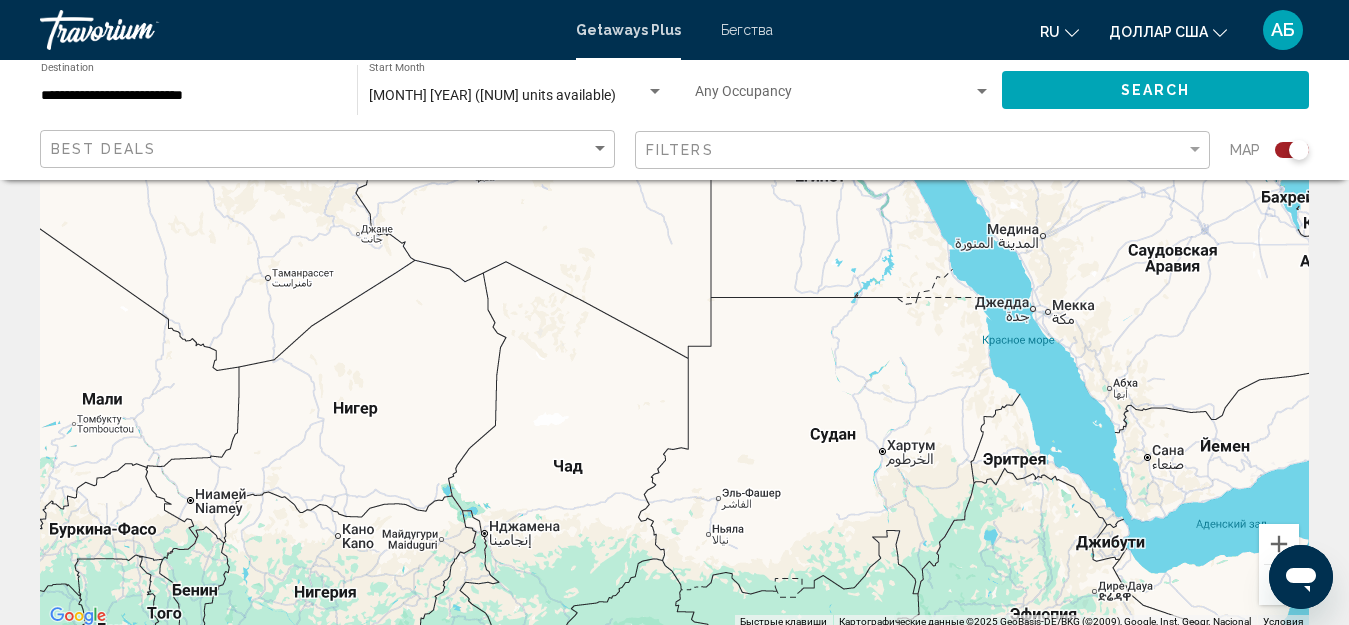 drag, startPoint x: 932, startPoint y: 457, endPoint x: 628, endPoint y: 408, distance: 307.9237 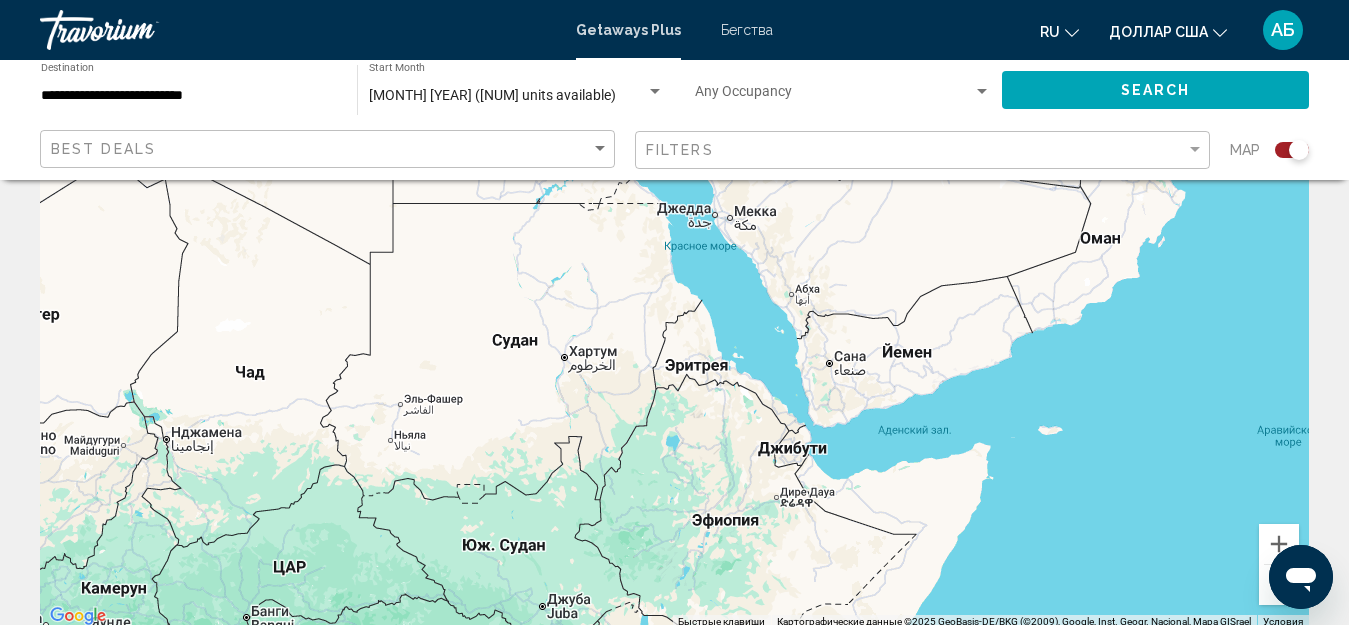 drag, startPoint x: 849, startPoint y: 446, endPoint x: 654, endPoint y: 406, distance: 199.06029 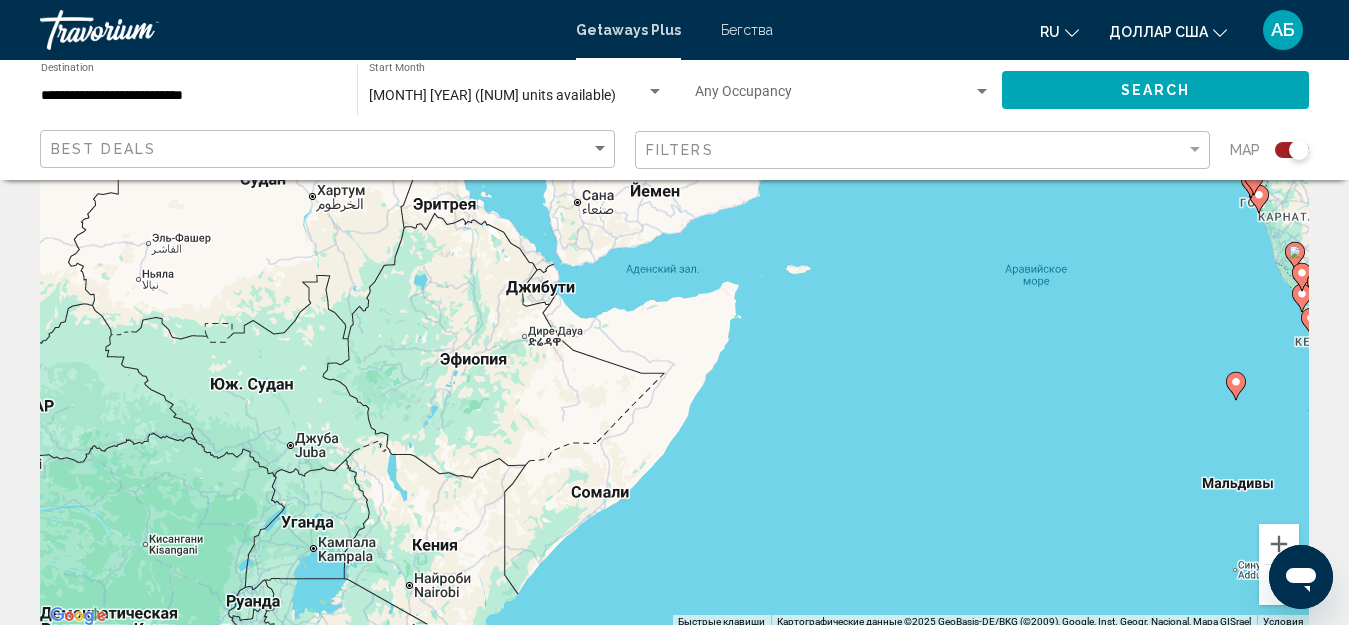 drag, startPoint x: 980, startPoint y: 484, endPoint x: 790, endPoint y: 334, distance: 242.07437 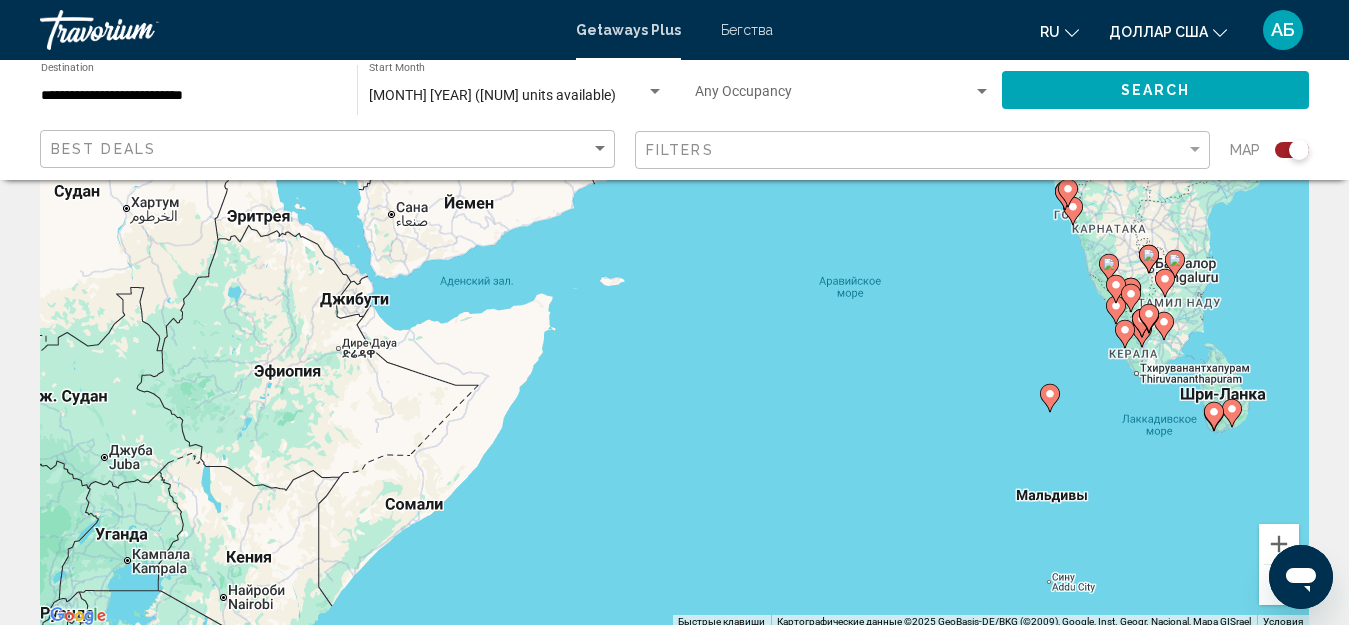 drag, startPoint x: 886, startPoint y: 387, endPoint x: 685, endPoint y: 498, distance: 229.61272 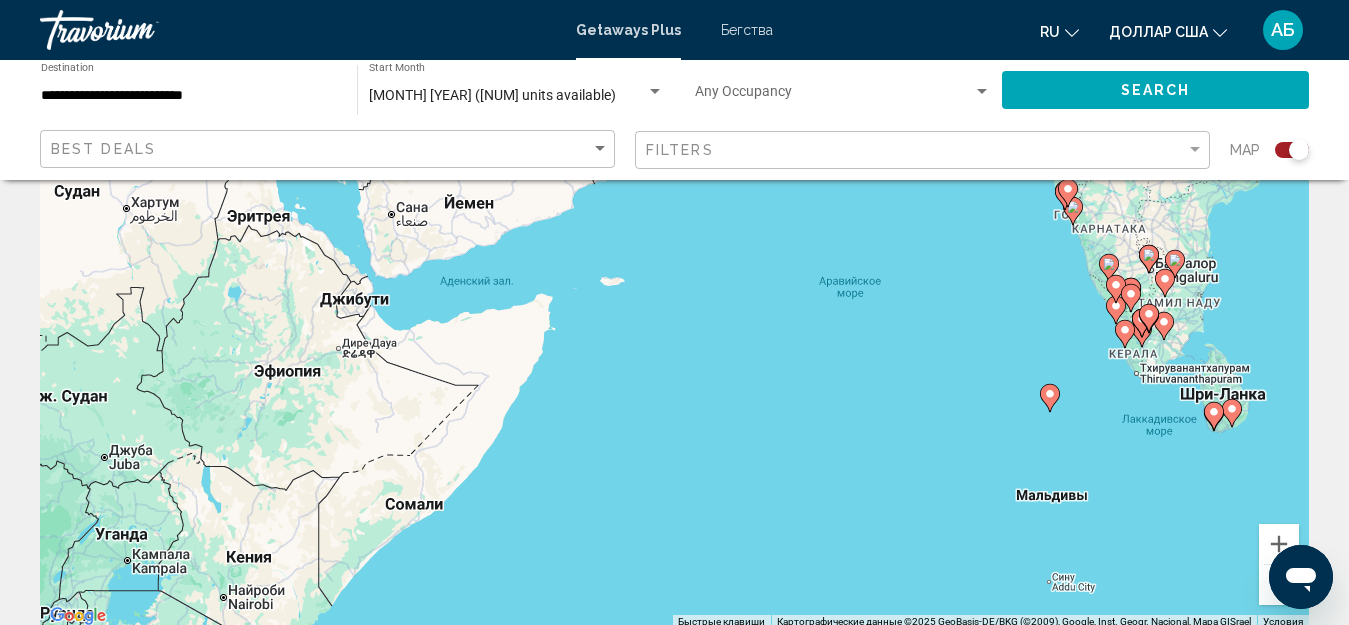 click on "Чтобы активировать перетаскивание с помощью клавиатуры, нажмите Alt + Ввод. После этого перемещайте маркер, используя клавиши со стрелками. Чтобы завершить перетаскивание, нажмите клавишу Ввод. Чтобы отменить действие, нажмите клавишу Esc." at bounding box center (674, 329) 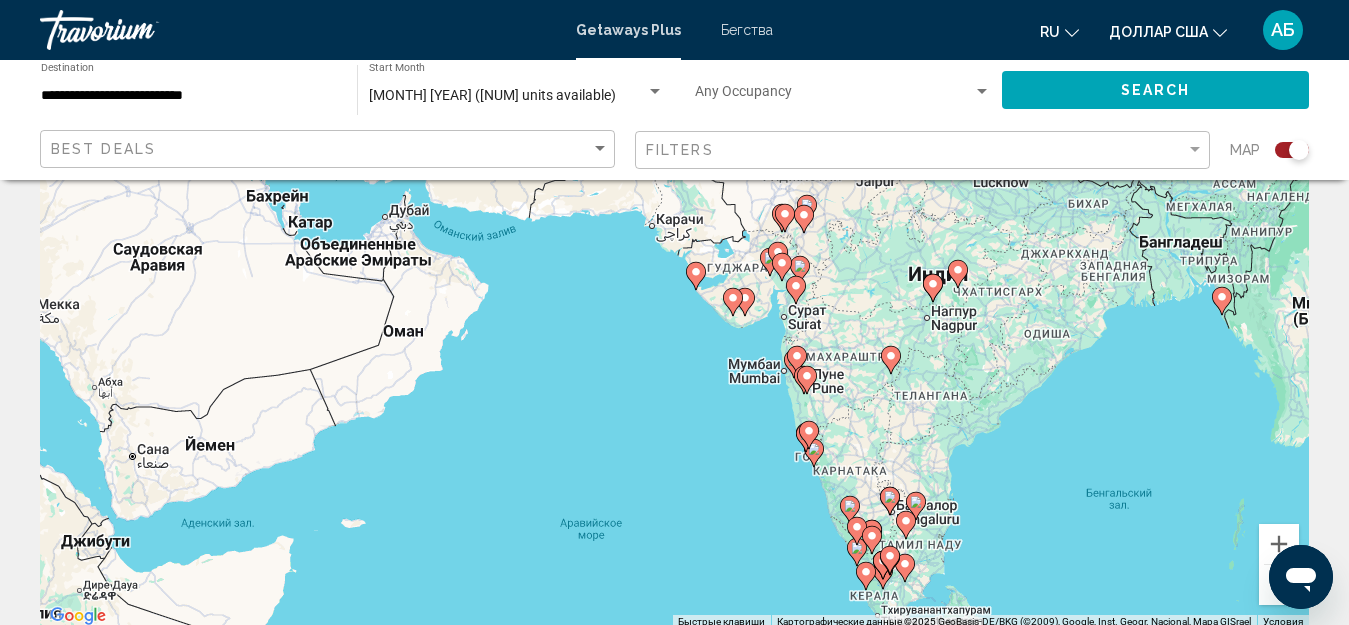 drag, startPoint x: 1021, startPoint y: 464, endPoint x: 1002, endPoint y: 500, distance: 40.706264 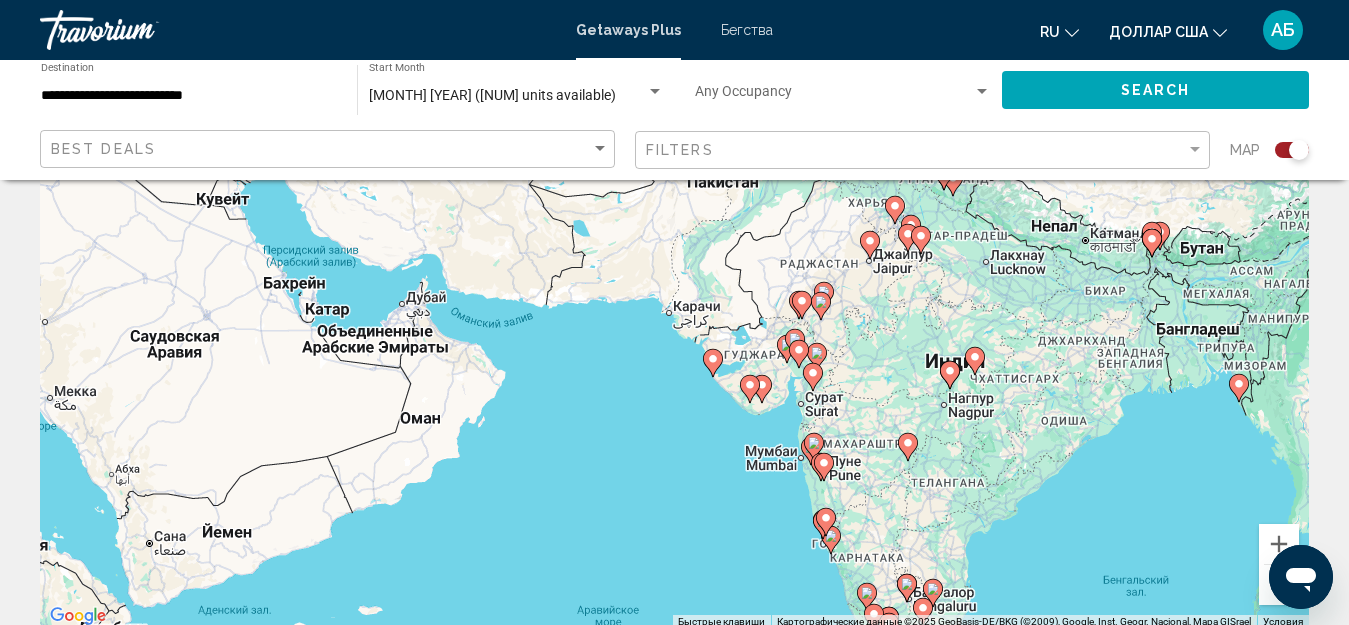 drag, startPoint x: 1007, startPoint y: 424, endPoint x: 1028, endPoint y: 524, distance: 102.18121 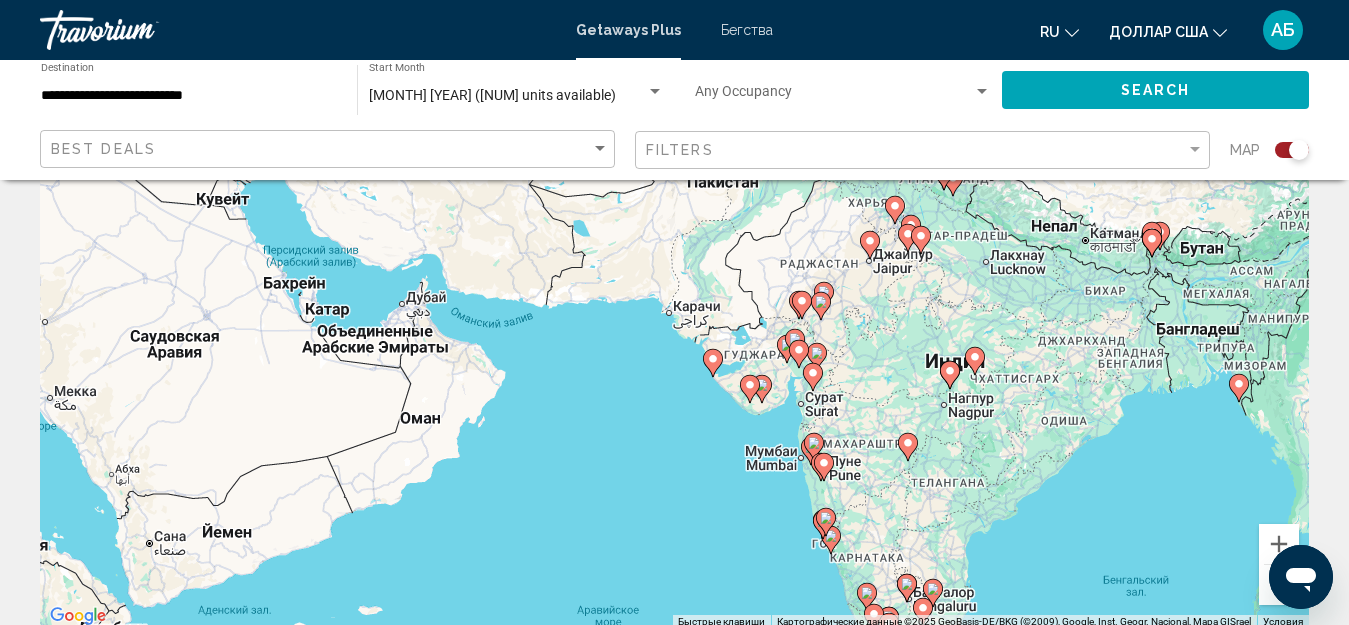 click on "Чтобы активировать перетаскивание с помощью клавиатуры, нажмите Alt + Ввод. После этого перемещайте маркер, используя клавиши со стрелками. Чтобы завершить перетаскивание, нажмите клавишу Ввод. Чтобы отменить действие, нажмите клавишу Esc." at bounding box center [674, 329] 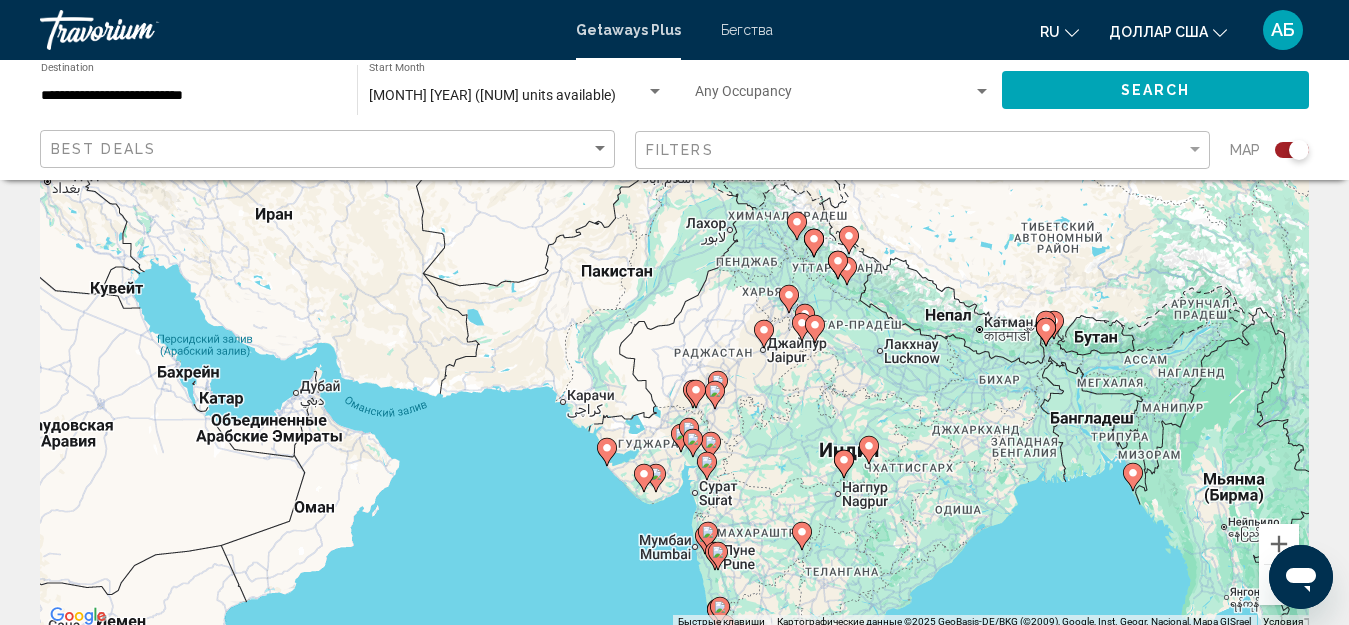 drag, startPoint x: 1050, startPoint y: 507, endPoint x: 942, endPoint y: 585, distance: 133.22162 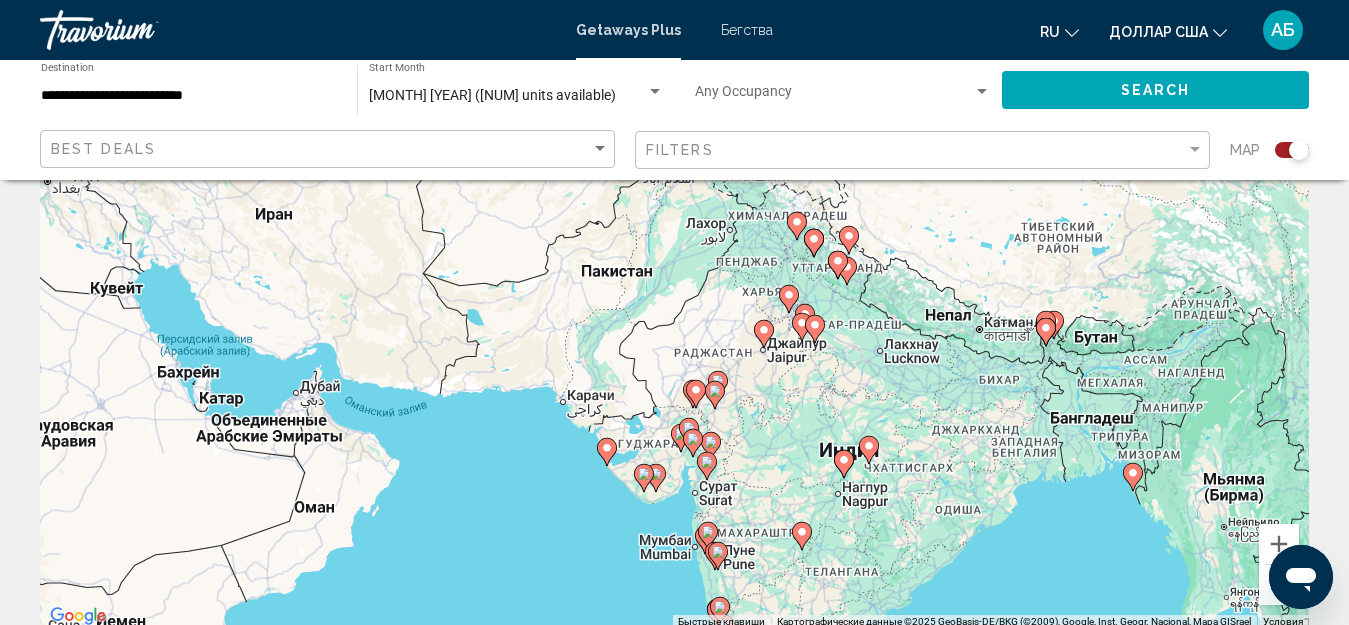 click on "Чтобы активировать перетаскивание с помощью клавиатуры, нажмите Alt + Ввод. После этого перемещайте маркер, используя клавиши со стрелками. Чтобы завершить перетаскивание, нажмите клавишу Ввод. Чтобы отменить действие, нажмите клавишу Esc." at bounding box center (674, 329) 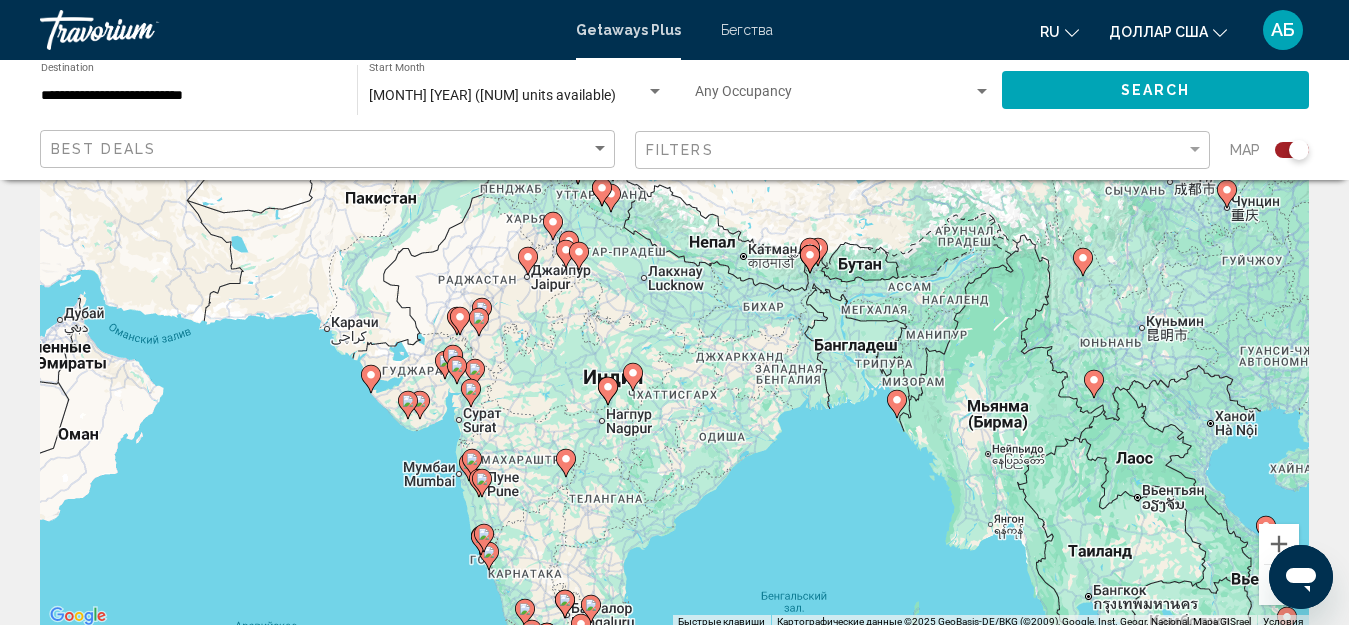 drag, startPoint x: 1121, startPoint y: 568, endPoint x: 886, endPoint y: 494, distance: 246.37573 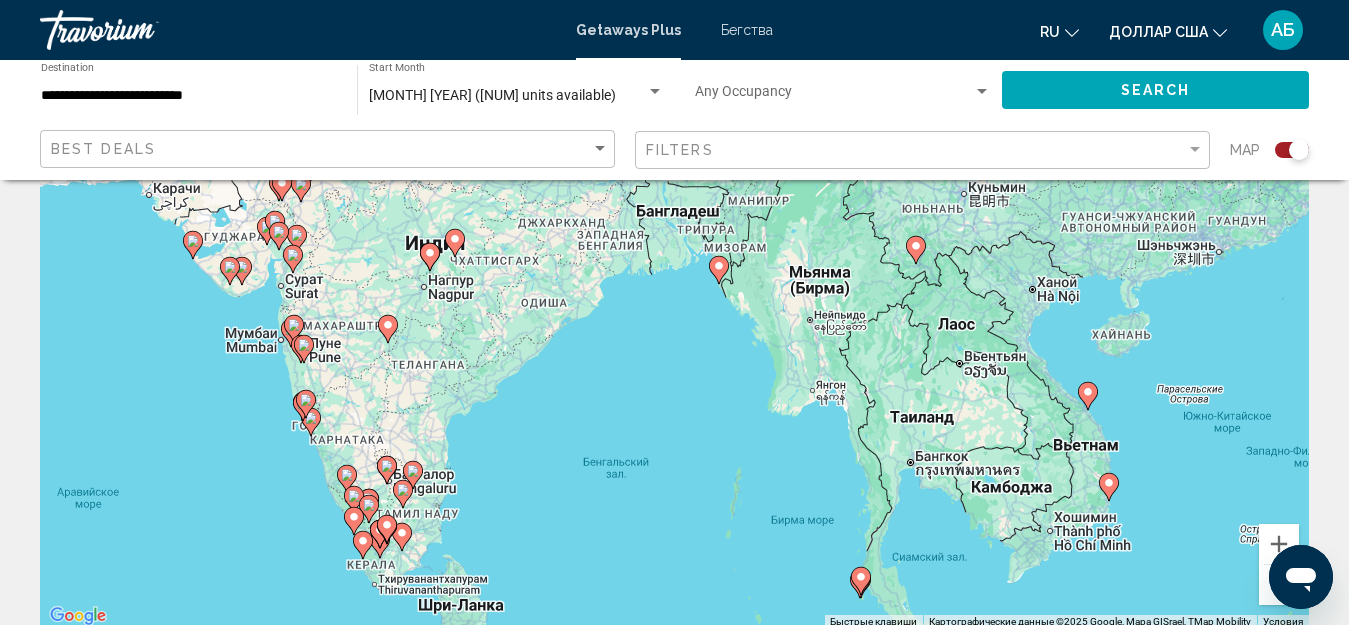 drag, startPoint x: 984, startPoint y: 513, endPoint x: 803, endPoint y: 377, distance: 226.40009 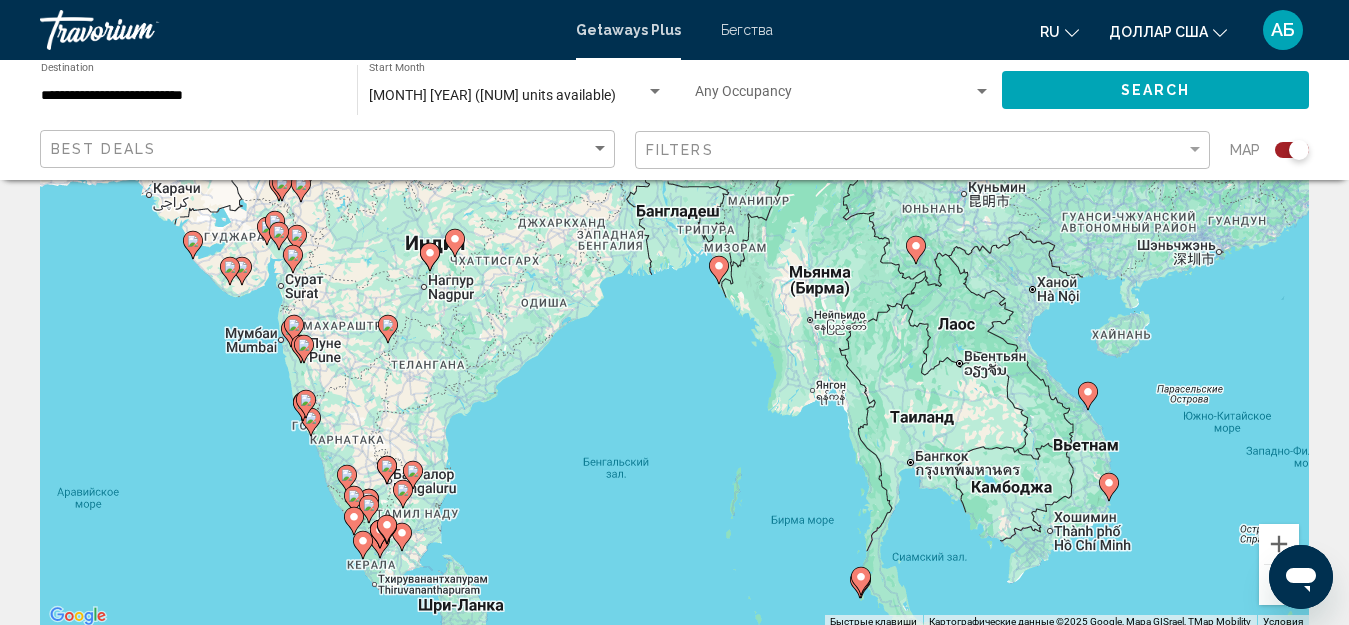 click on "Чтобы активировать перетаскивание с помощью клавиатуры, нажмите Alt + Ввод. После этого перемещайте маркер, используя клавиши со стрелками. Чтобы завершить перетаскивание, нажмите клавишу Ввод. Чтобы отменить действие, нажмите клавишу Esc." at bounding box center [674, 329] 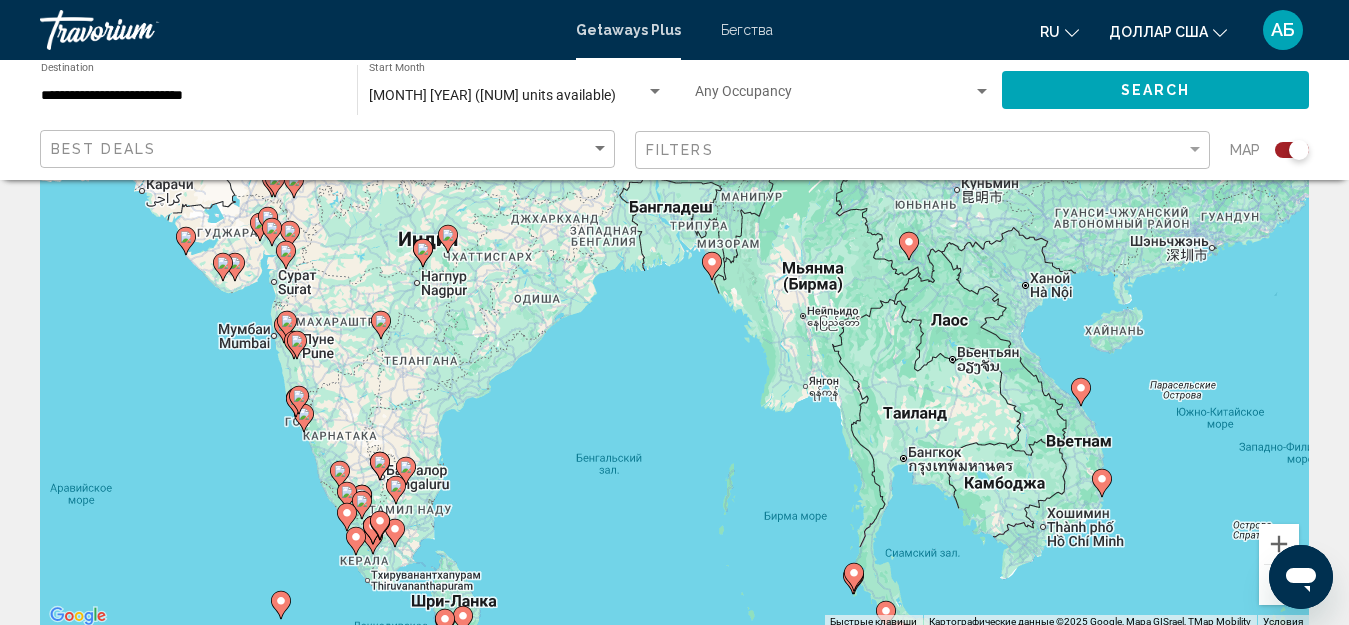 click 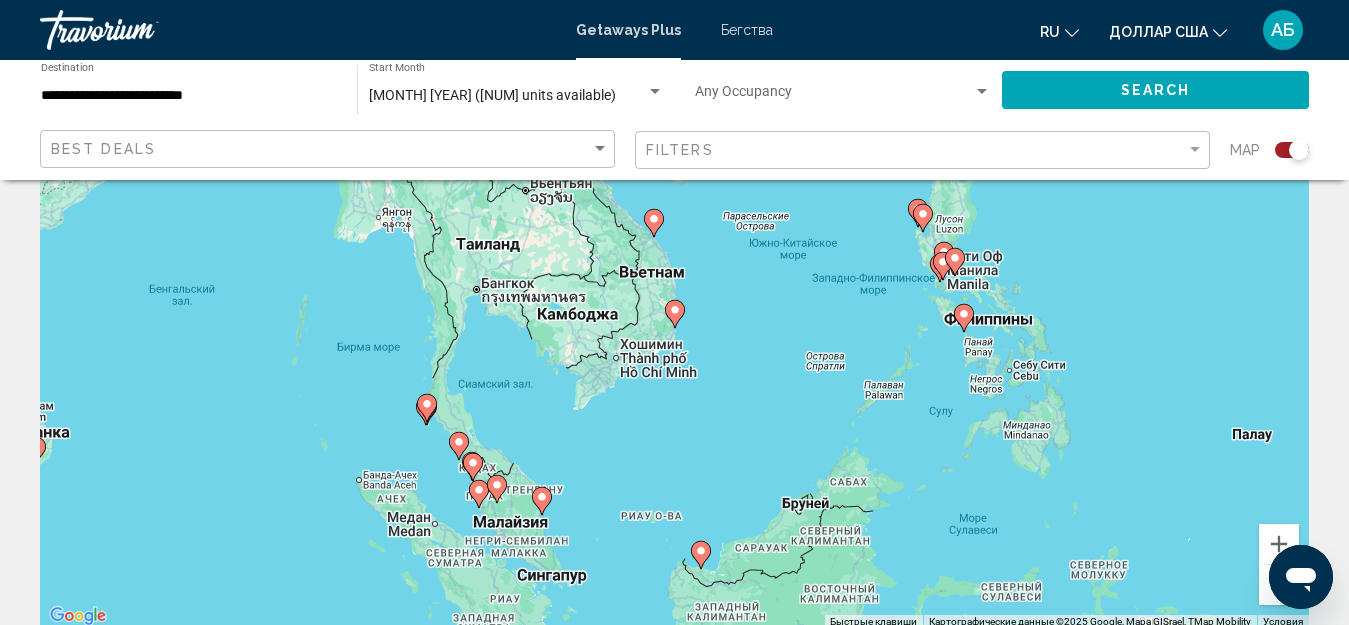 click 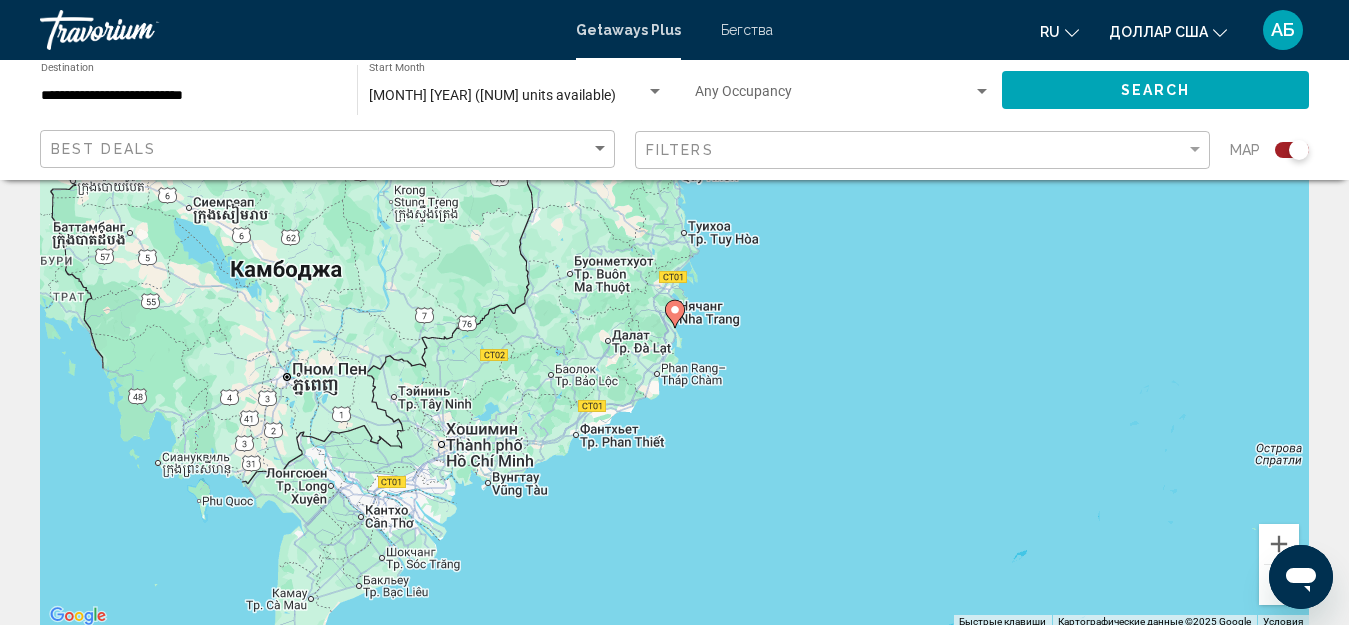 click 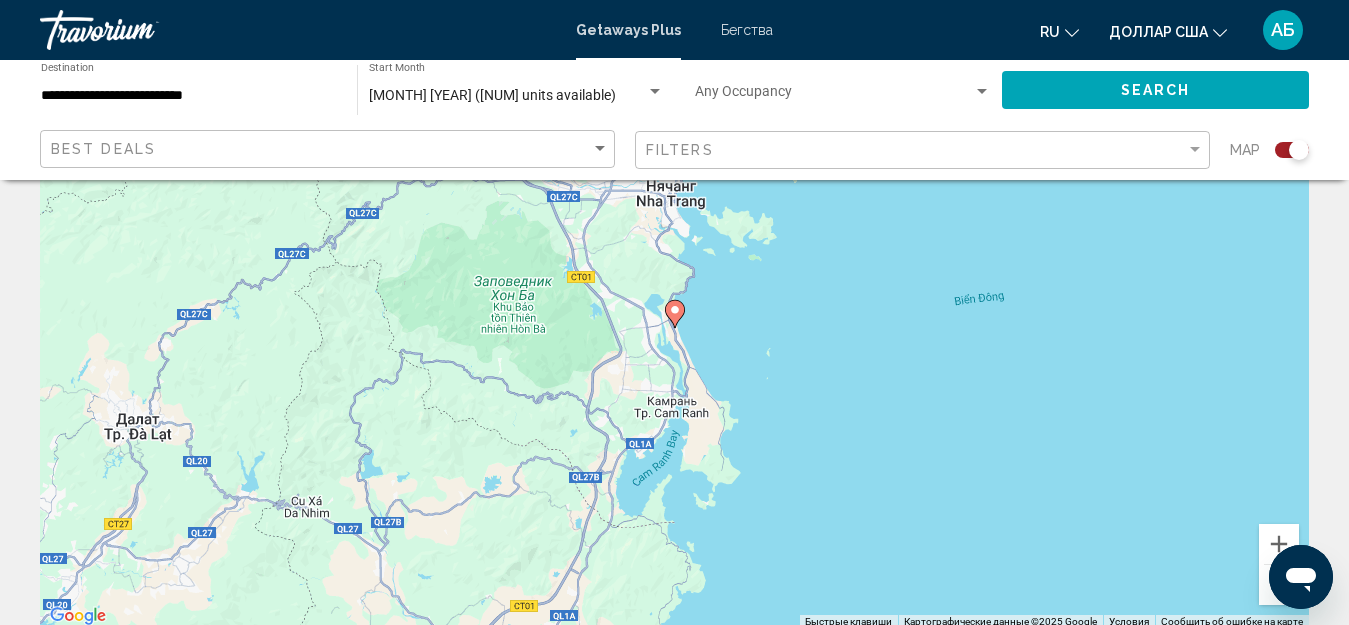 click 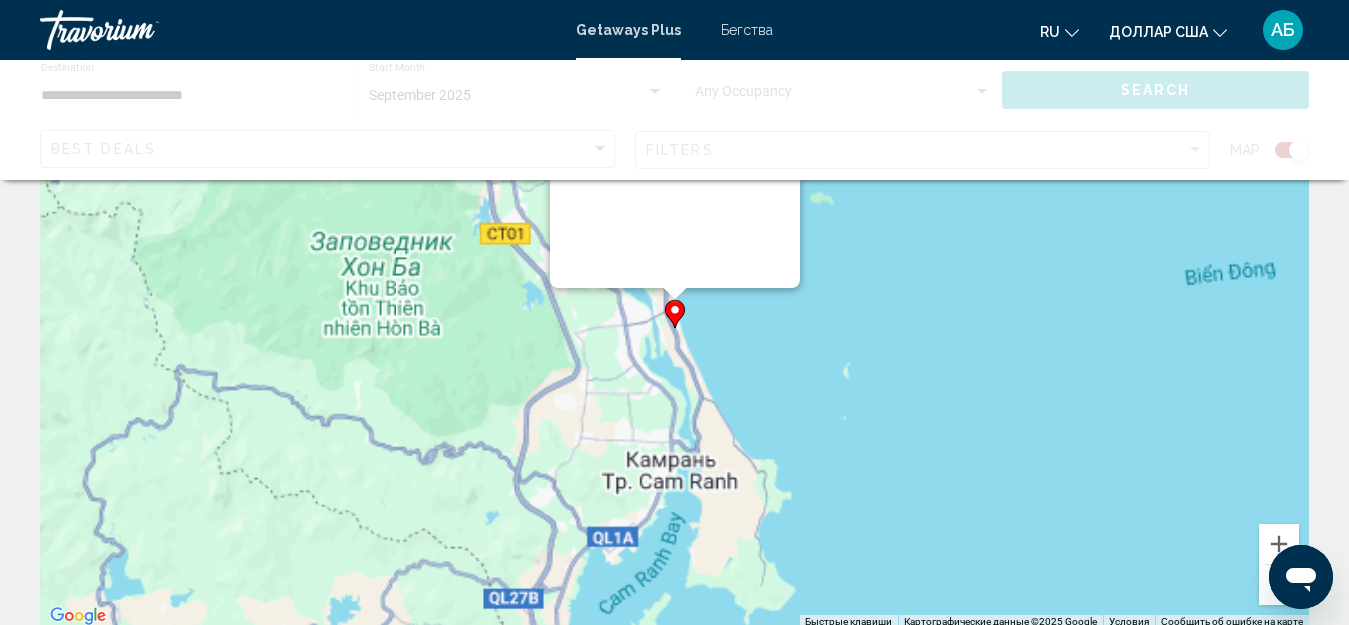 scroll, scrollTop: 0, scrollLeft: 0, axis: both 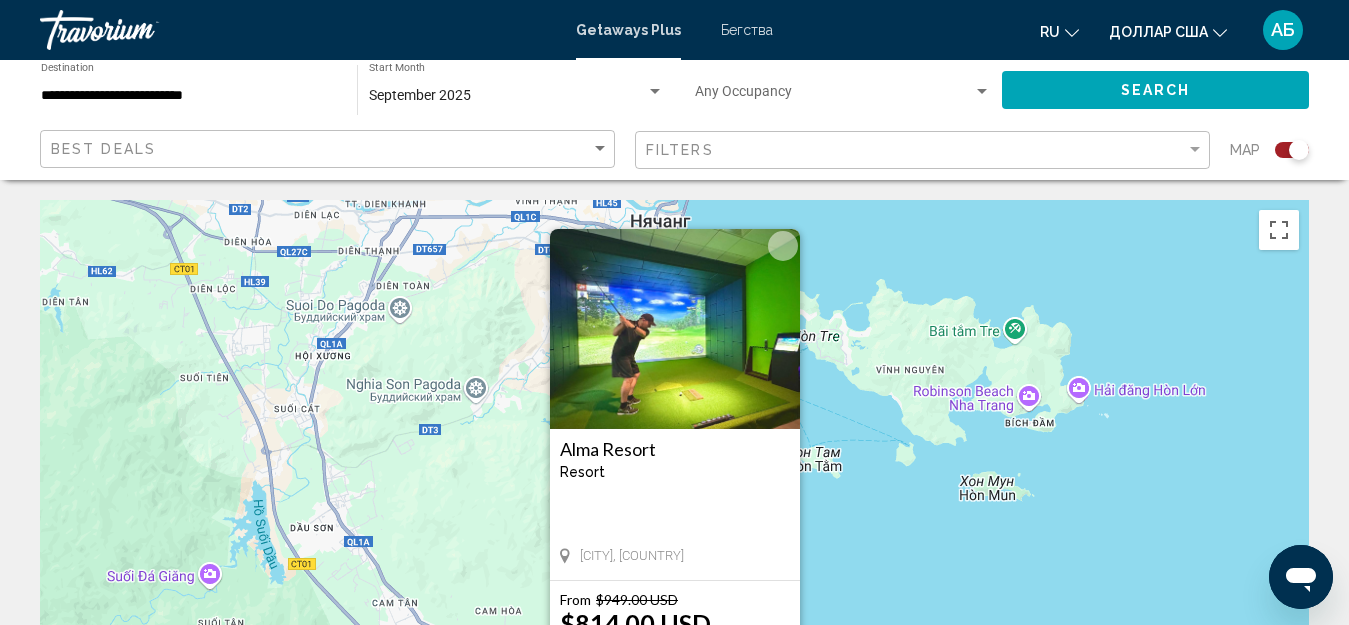 type 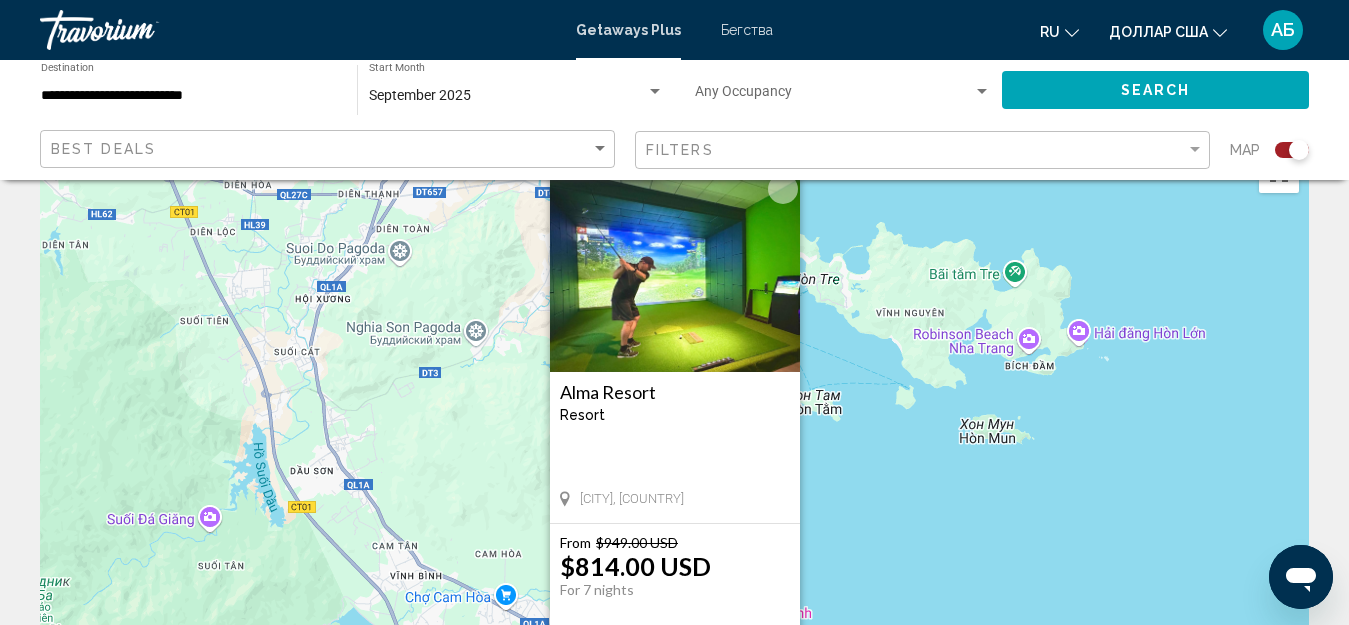 scroll, scrollTop: 40, scrollLeft: 0, axis: vertical 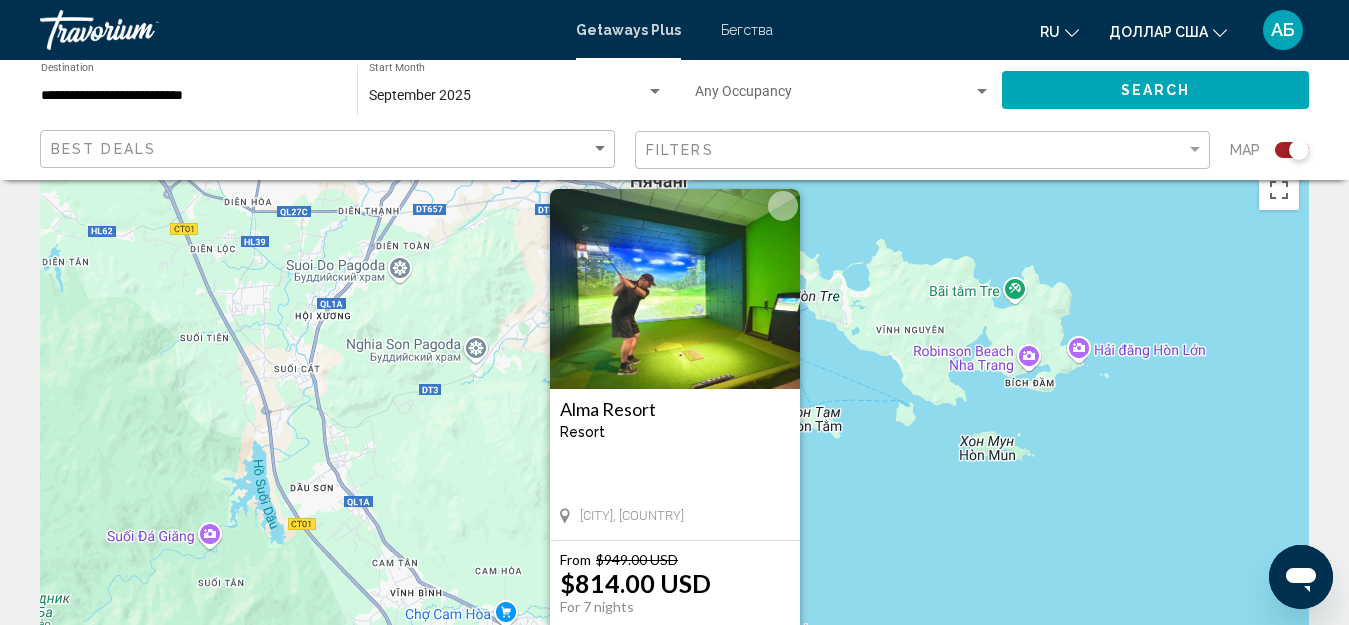 click on "Чтобы активировать перетаскивание с помощью клавиатуры, нажмите Alt + Ввод. После этого перемещайте маркер, используя клавиши со стрелками. Чтобы завершить перетаскивание, нажмите клавишу Ввод. Чтобы отменить действие, нажмите клавишу Esc.  Alma Resort  Resort  -  This is an adults only resort
Cam Ranh, [COUNTRY] From $[NUM].00 USD $[NUM].00 USD For [NUM] nights You save  $[NUM].00 USD  View Resort" at bounding box center (674, 460) 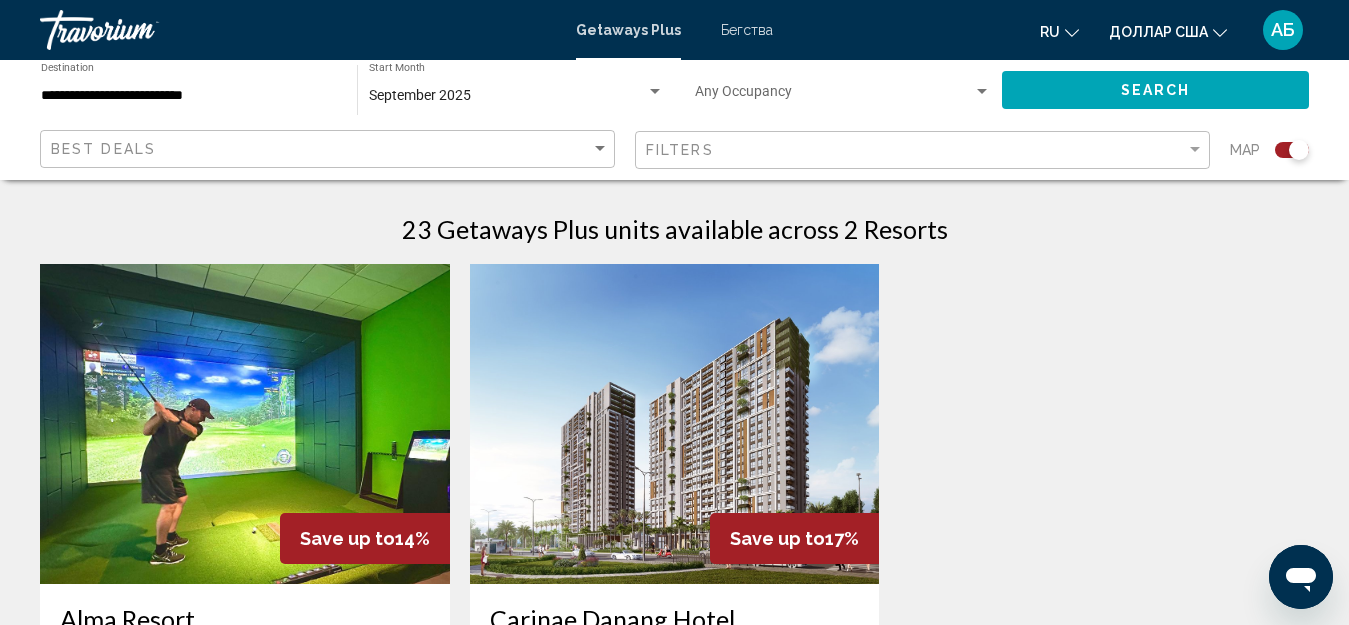 scroll, scrollTop: 619, scrollLeft: 0, axis: vertical 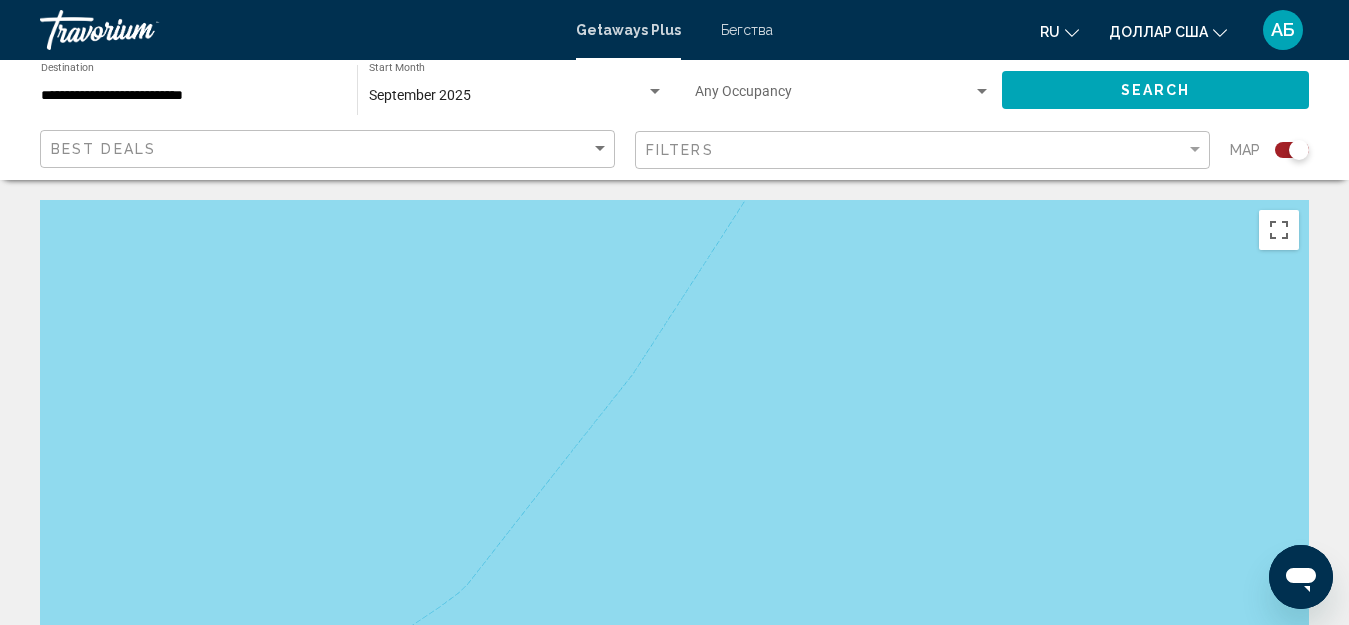 click at bounding box center (674, 500) 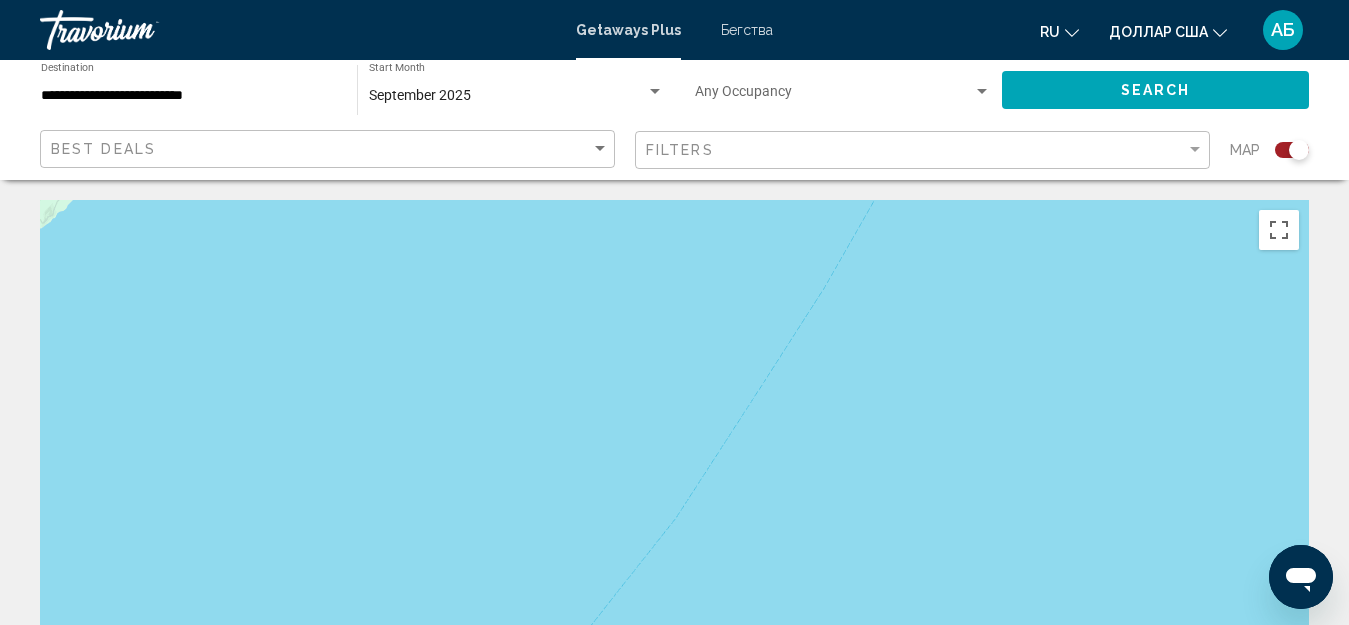 drag, startPoint x: 975, startPoint y: 469, endPoint x: 964, endPoint y: 562, distance: 93.64828 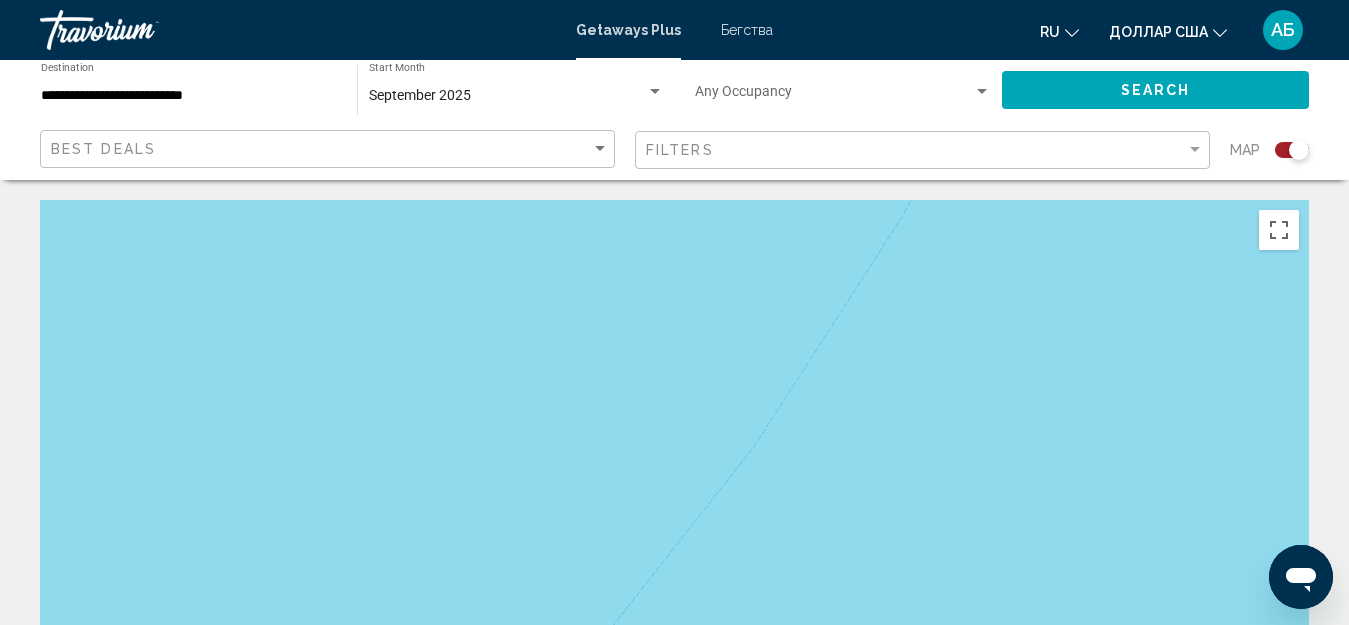 drag, startPoint x: 757, startPoint y: 441, endPoint x: 1089, endPoint y: 501, distance: 337.3781 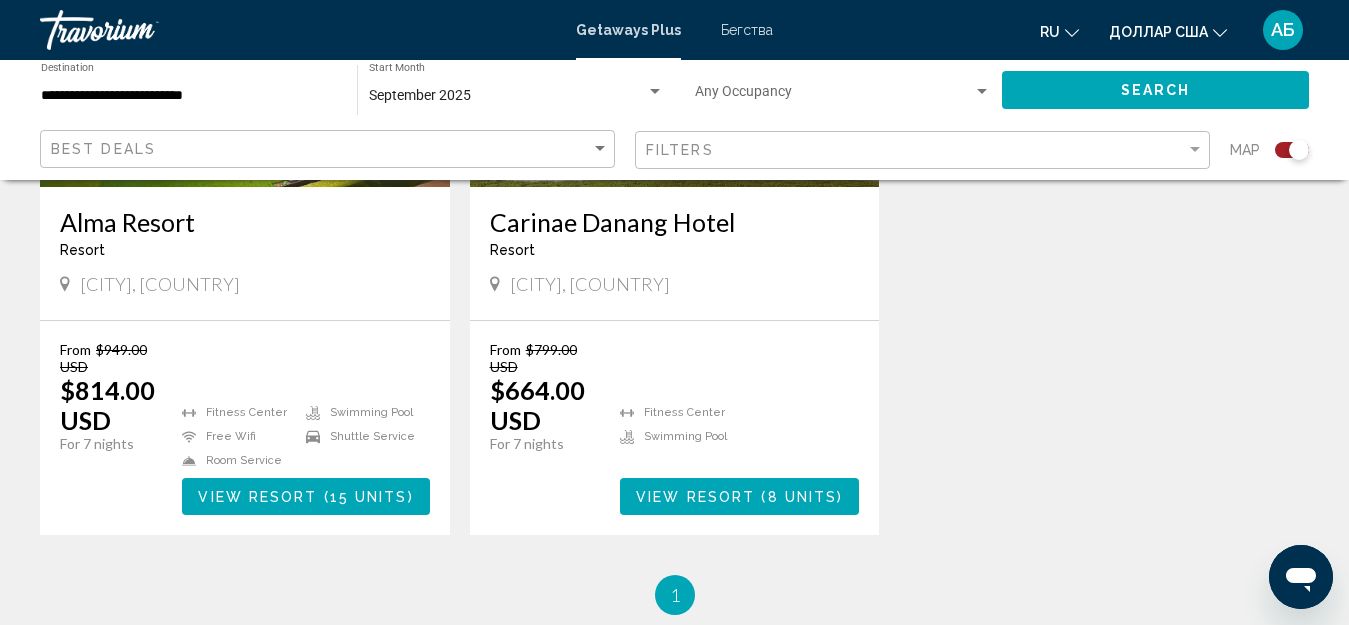 scroll, scrollTop: 1039, scrollLeft: 0, axis: vertical 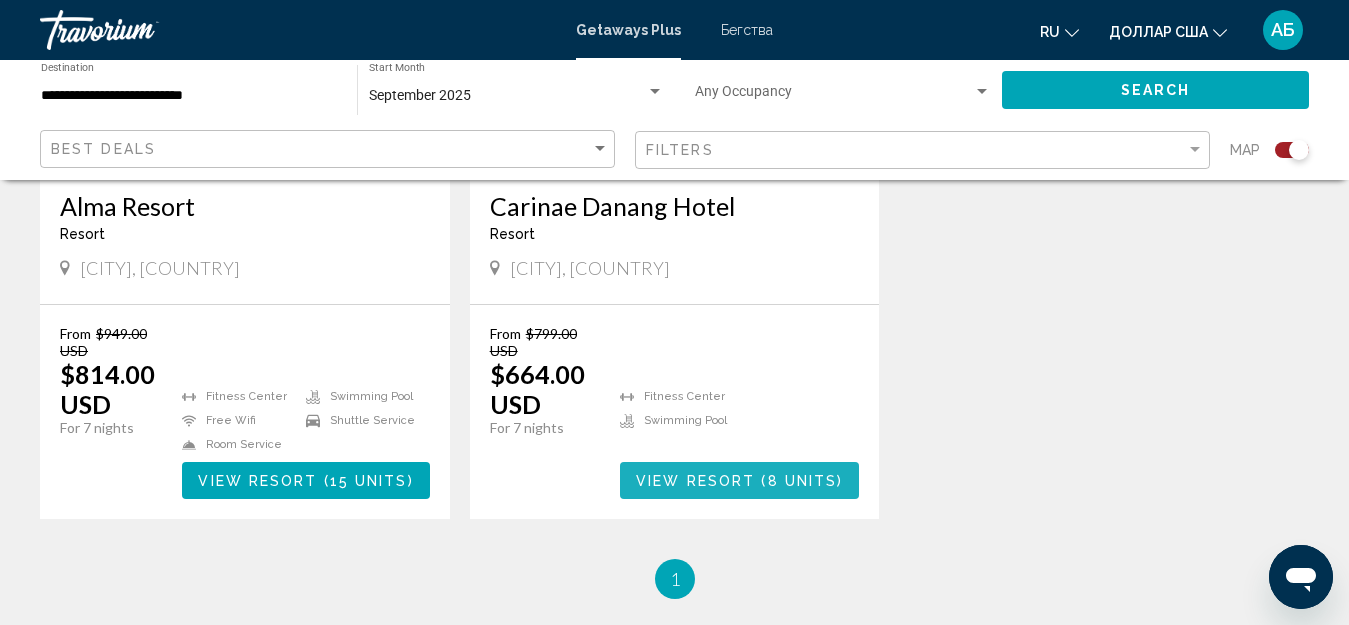 click on "8 units" at bounding box center [803, 481] 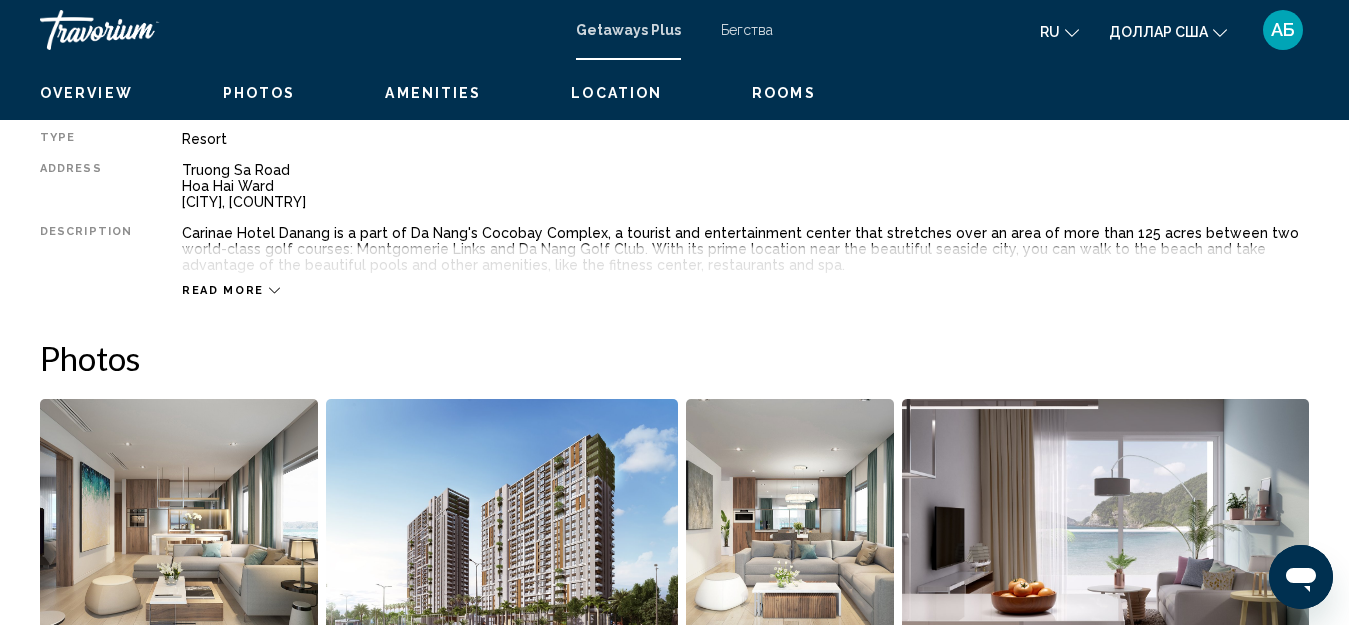 scroll, scrollTop: 222, scrollLeft: 0, axis: vertical 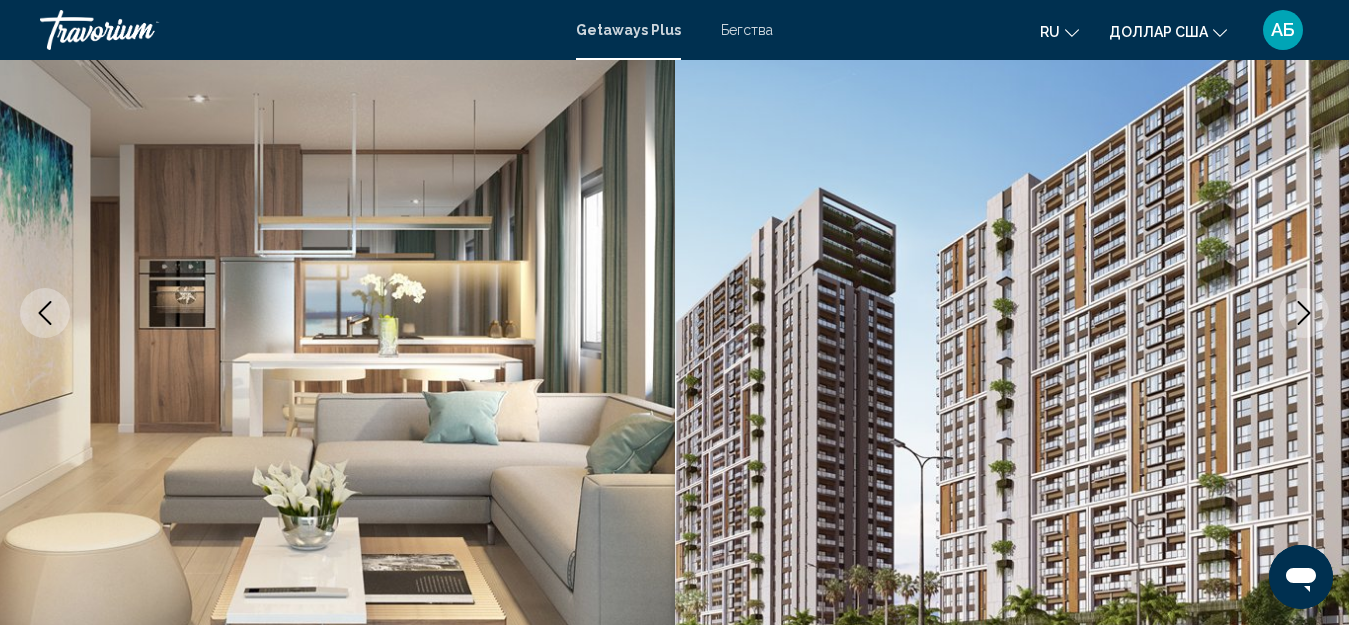 click 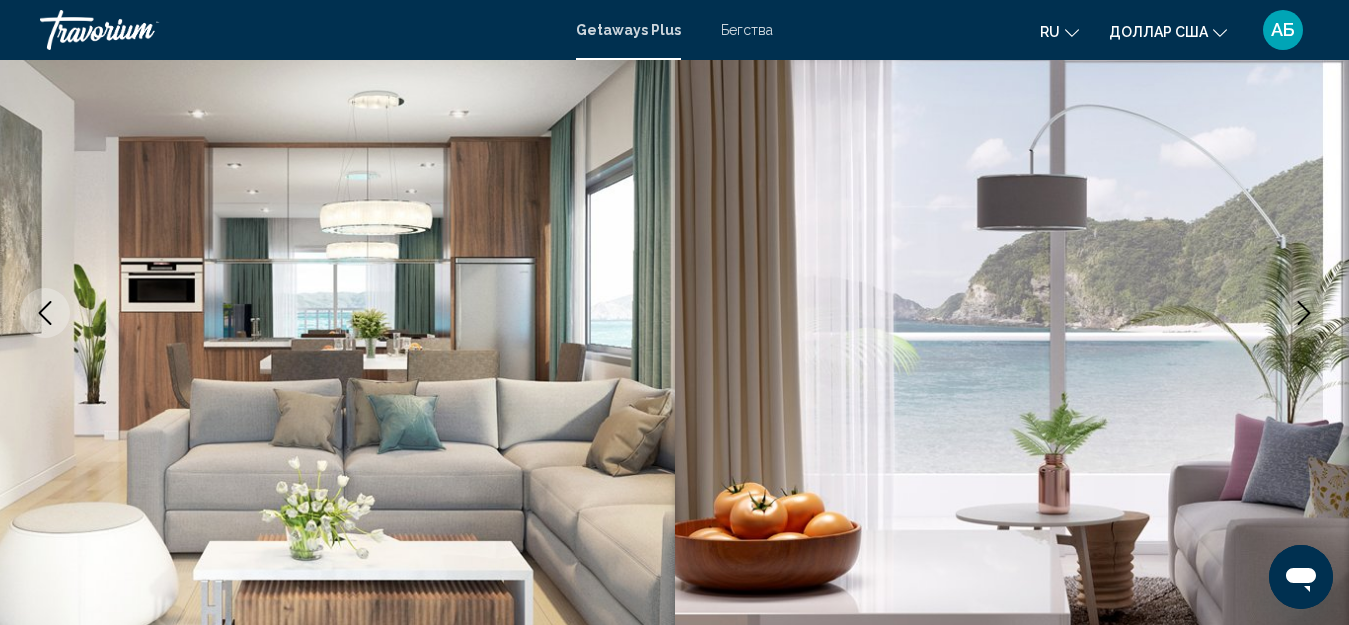 click 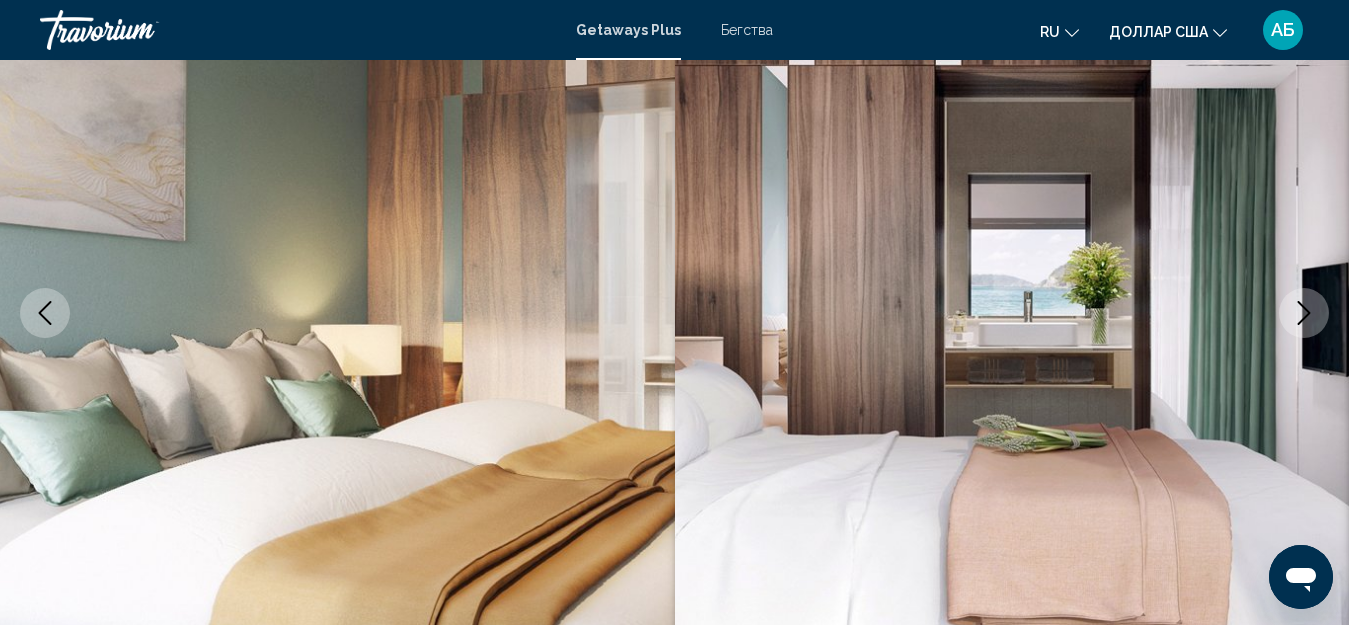 click 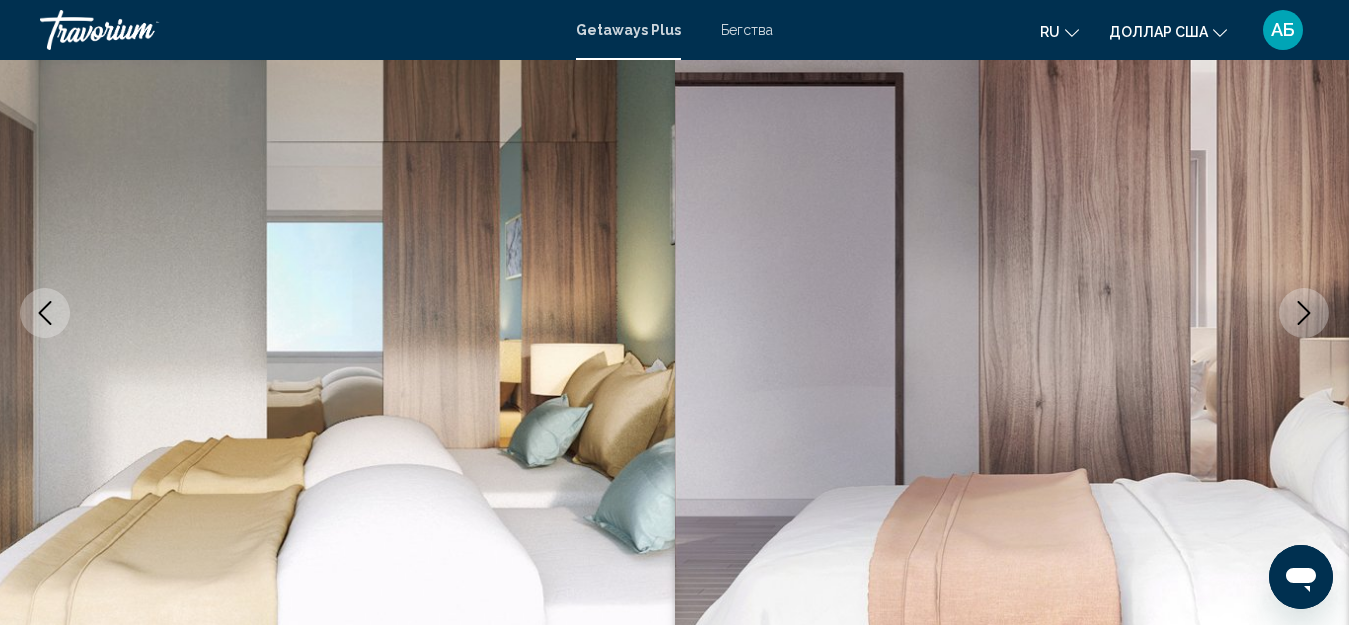 click 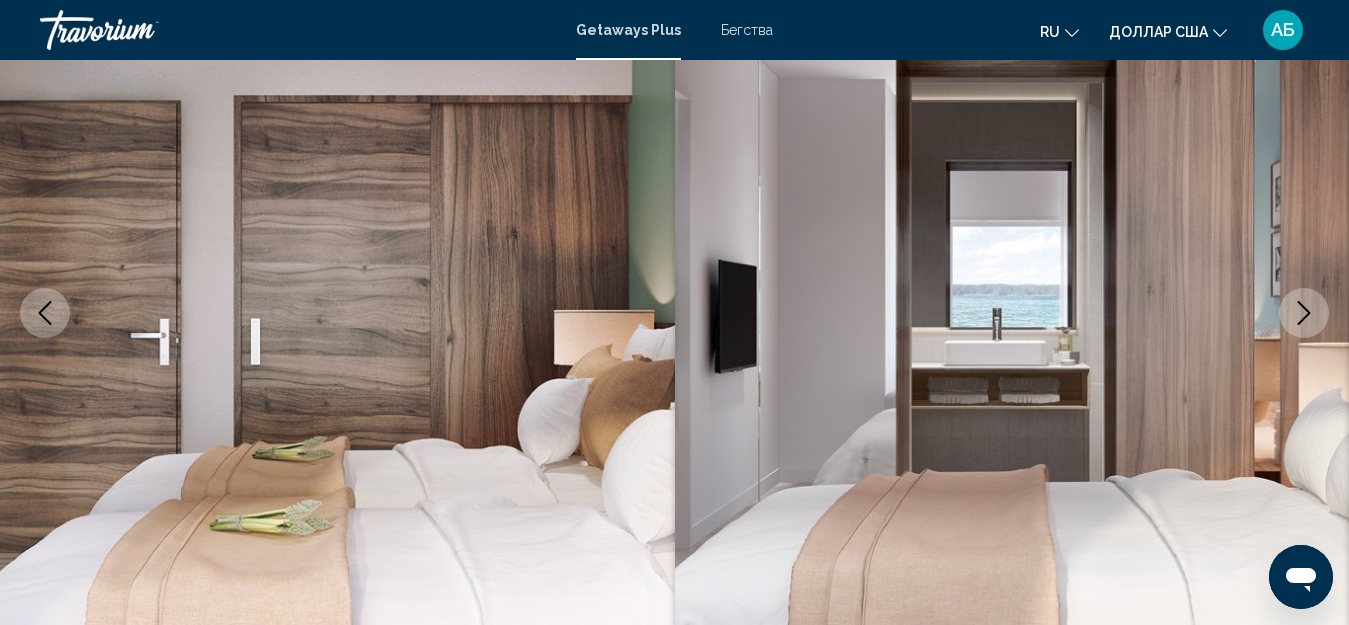 click 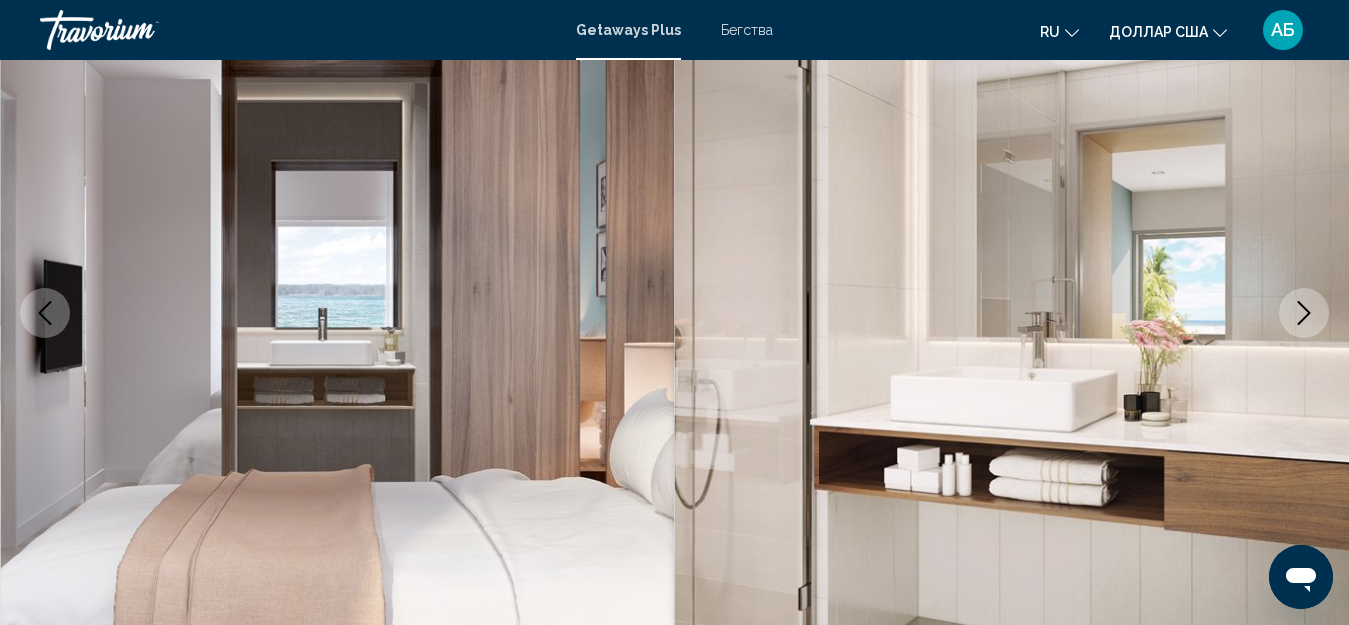 click 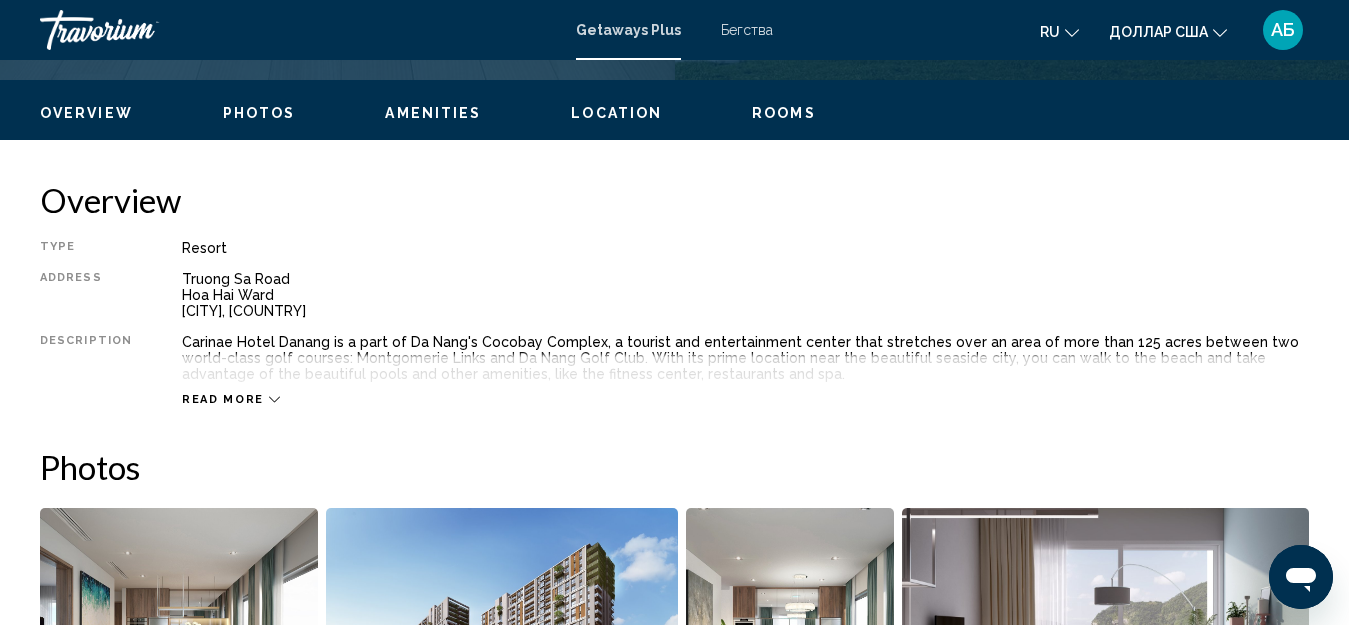 scroll, scrollTop: 941, scrollLeft: 0, axis: vertical 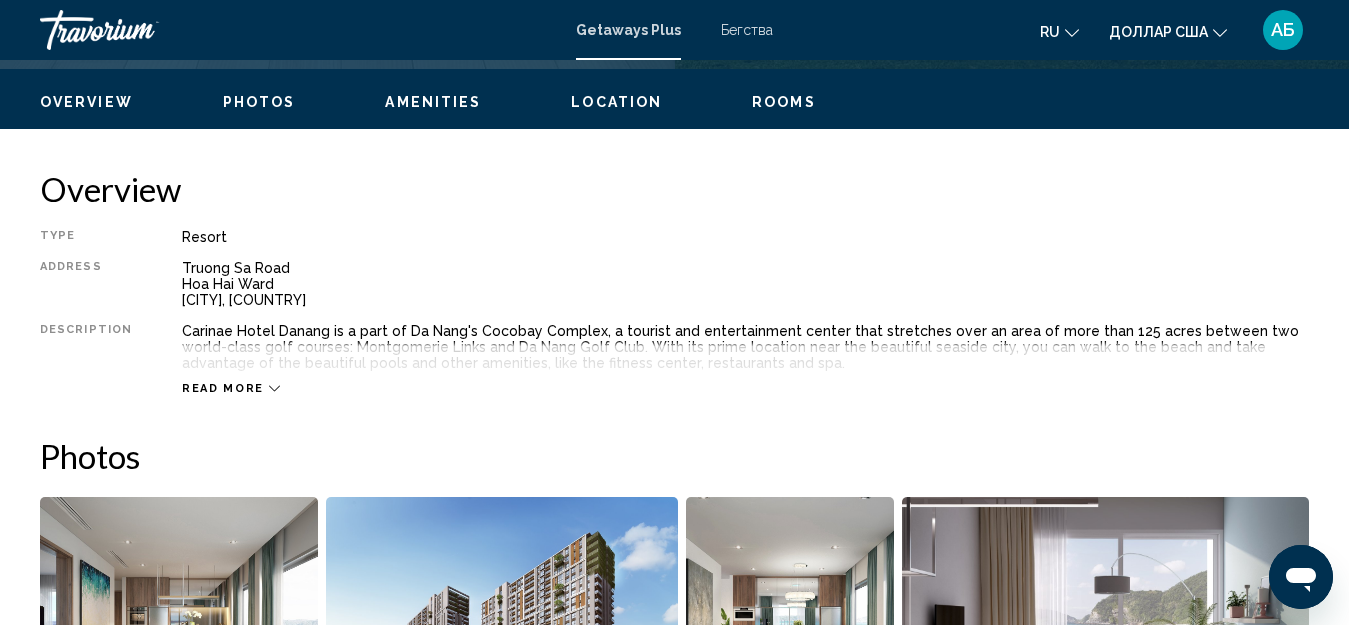 click on "Read more" at bounding box center [223, 388] 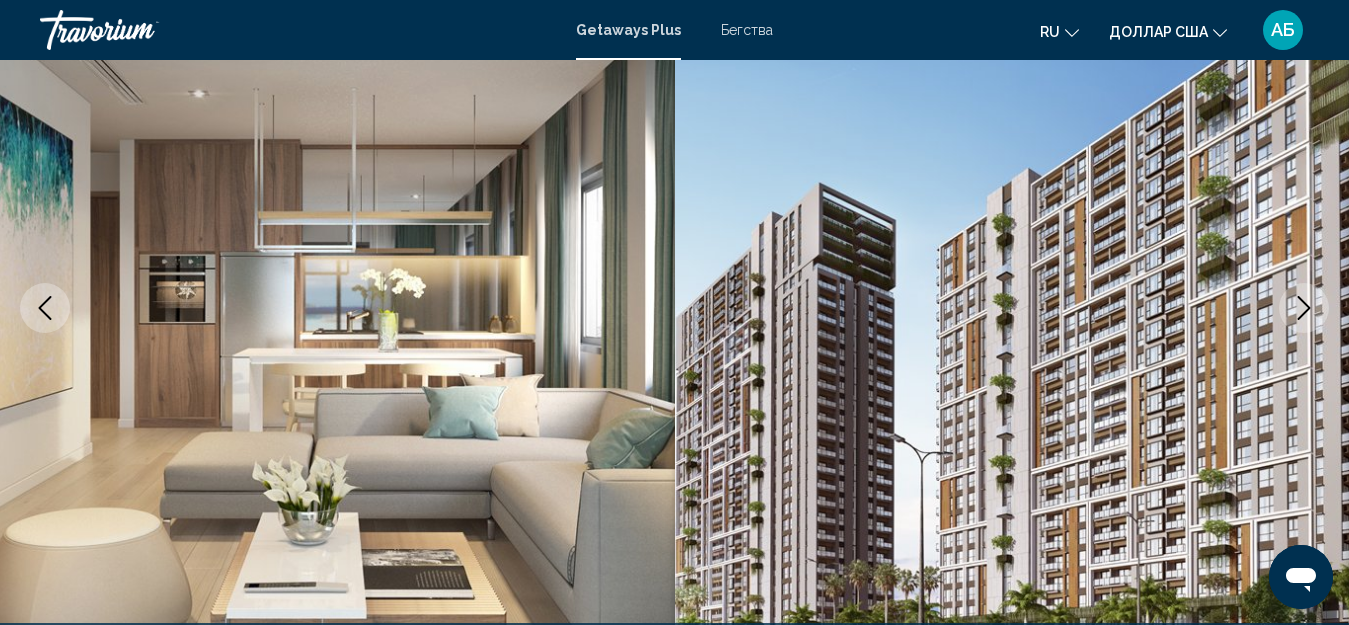 scroll, scrollTop: 0, scrollLeft: 0, axis: both 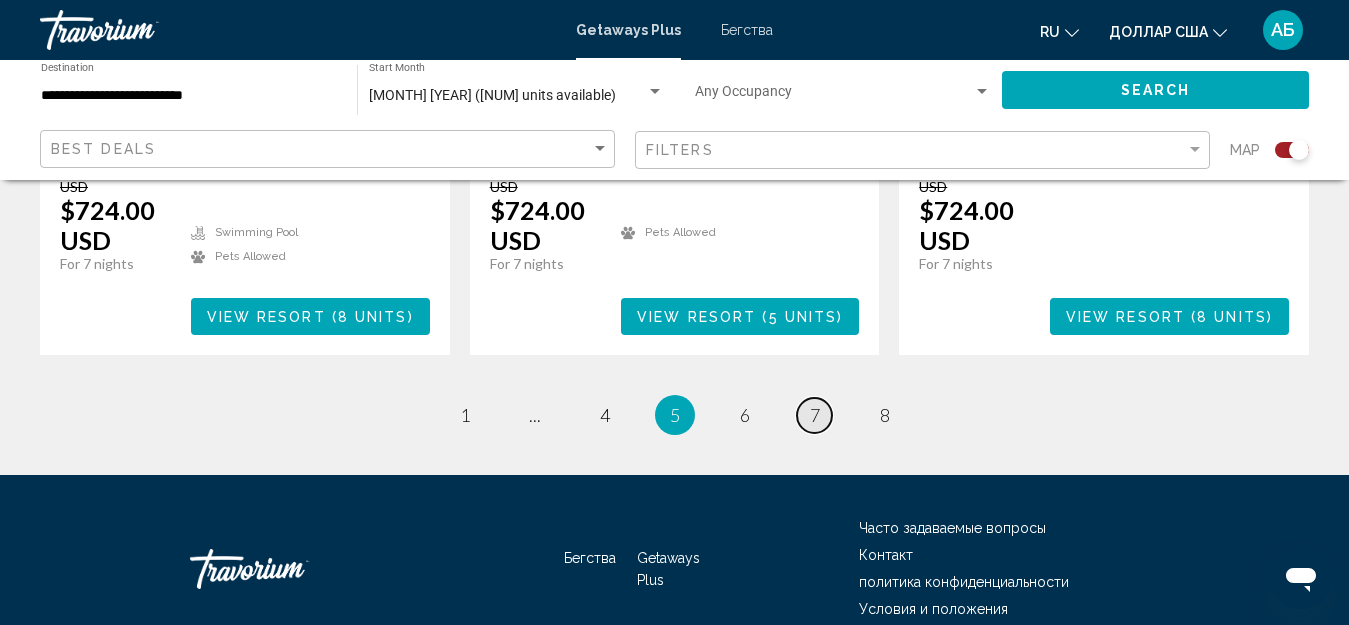 click on "page  7" at bounding box center (814, 415) 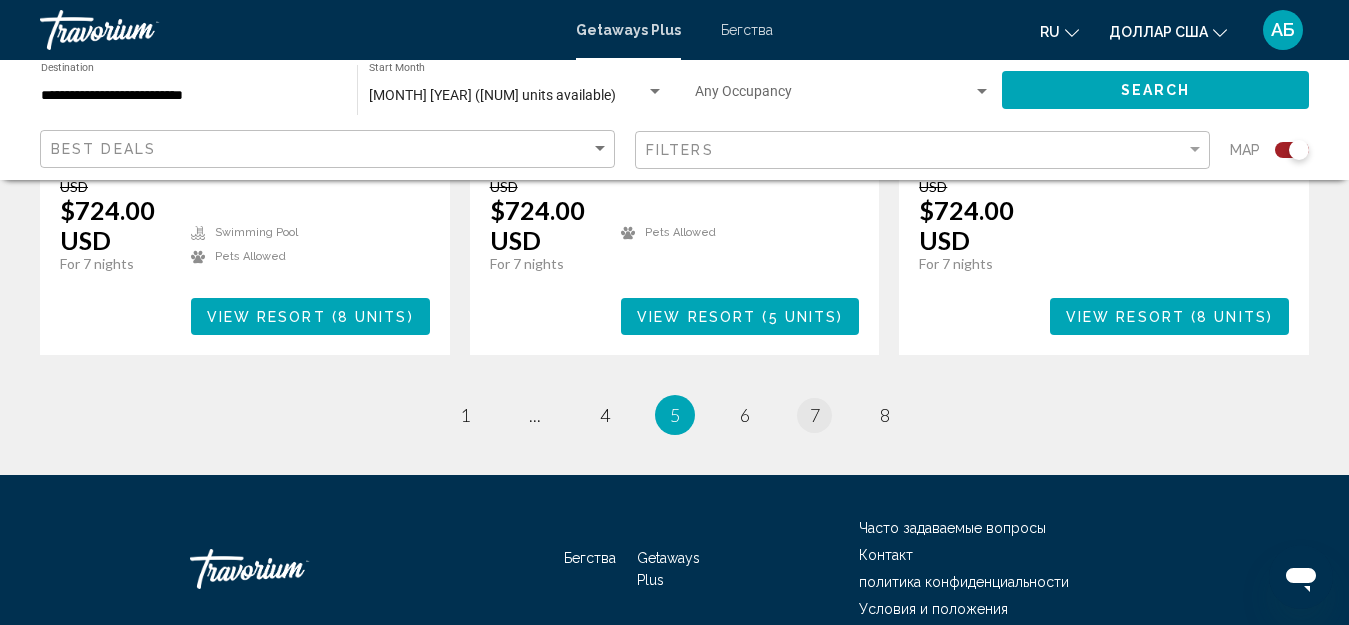scroll, scrollTop: 0, scrollLeft: 0, axis: both 